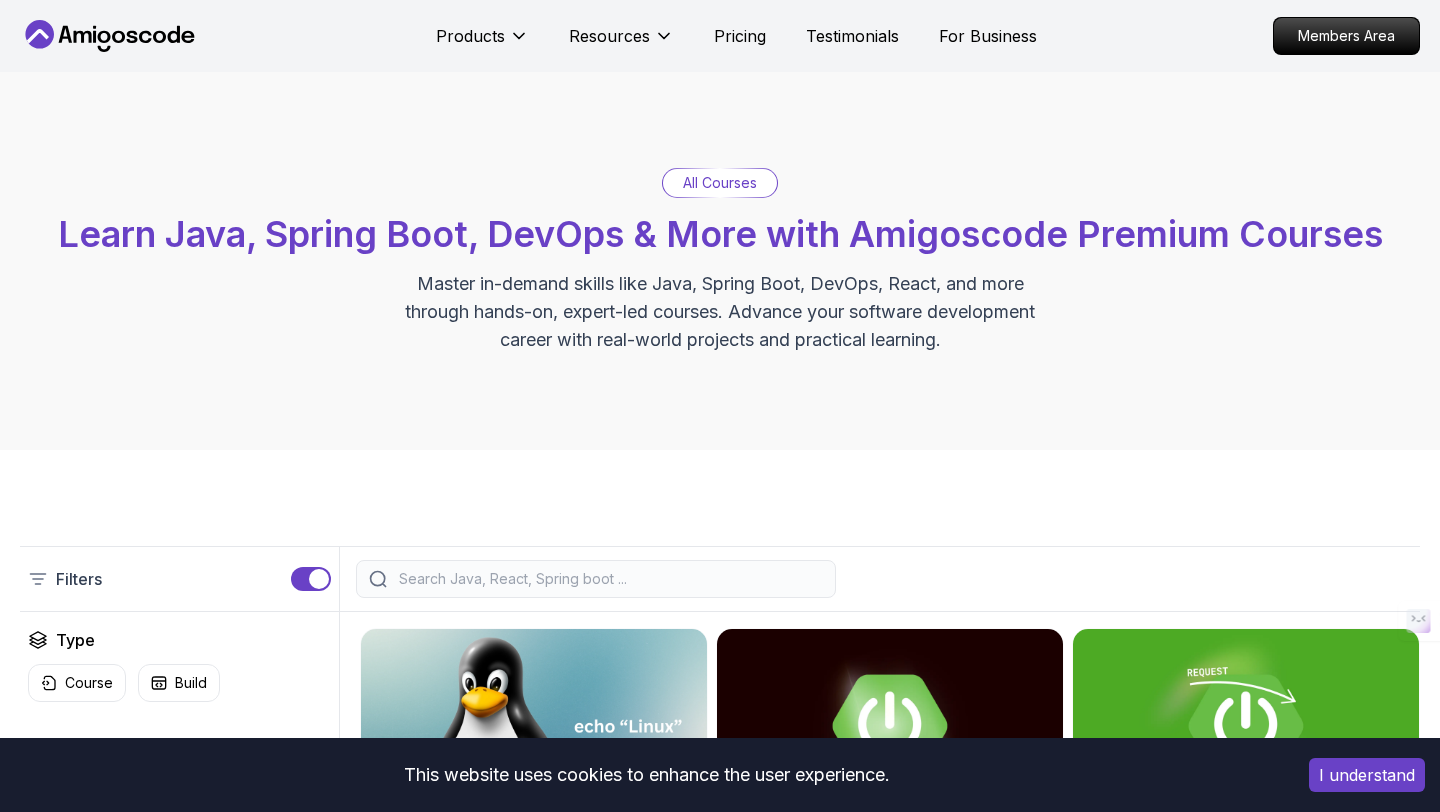 scroll, scrollTop: 591, scrollLeft: 0, axis: vertical 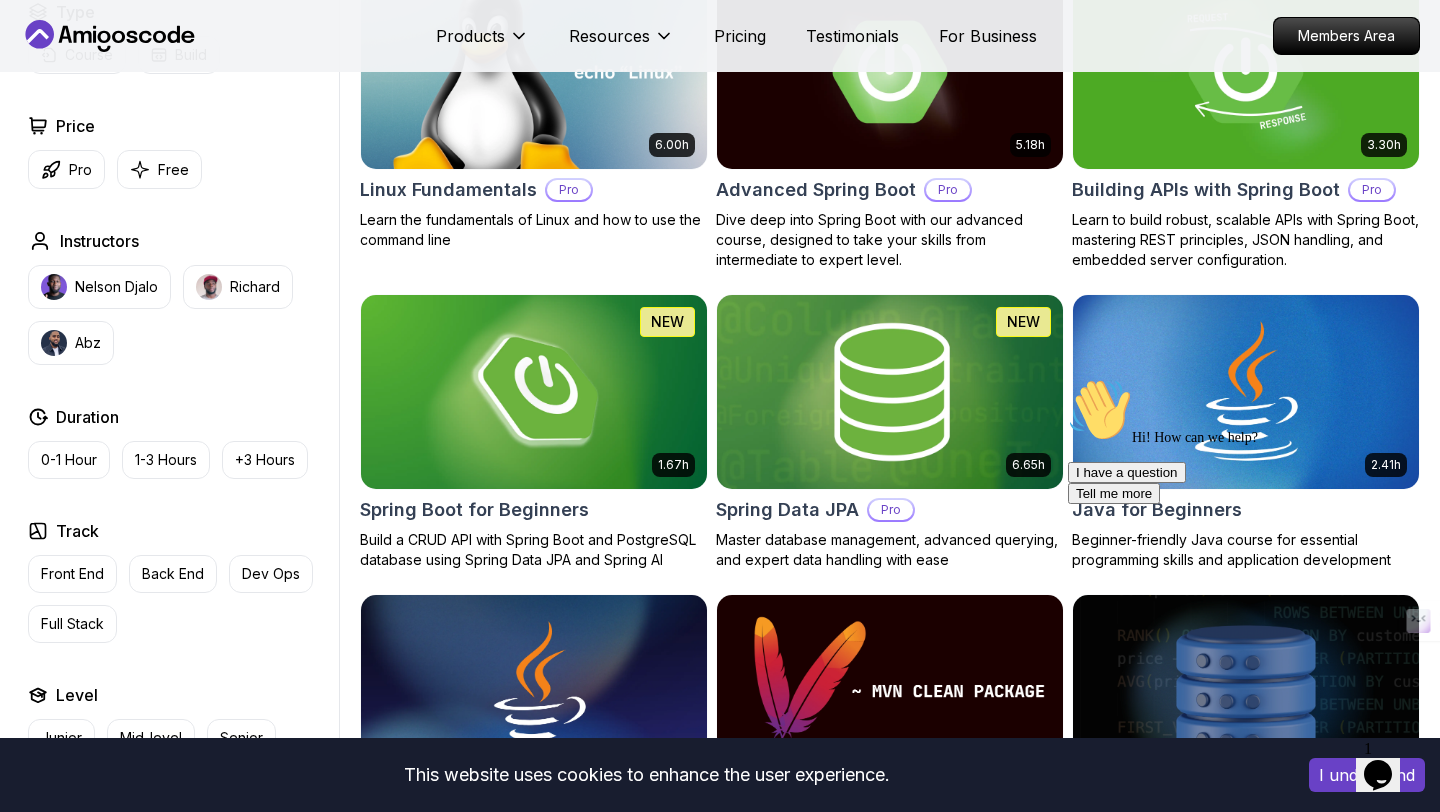 click at bounding box center [889, 391] 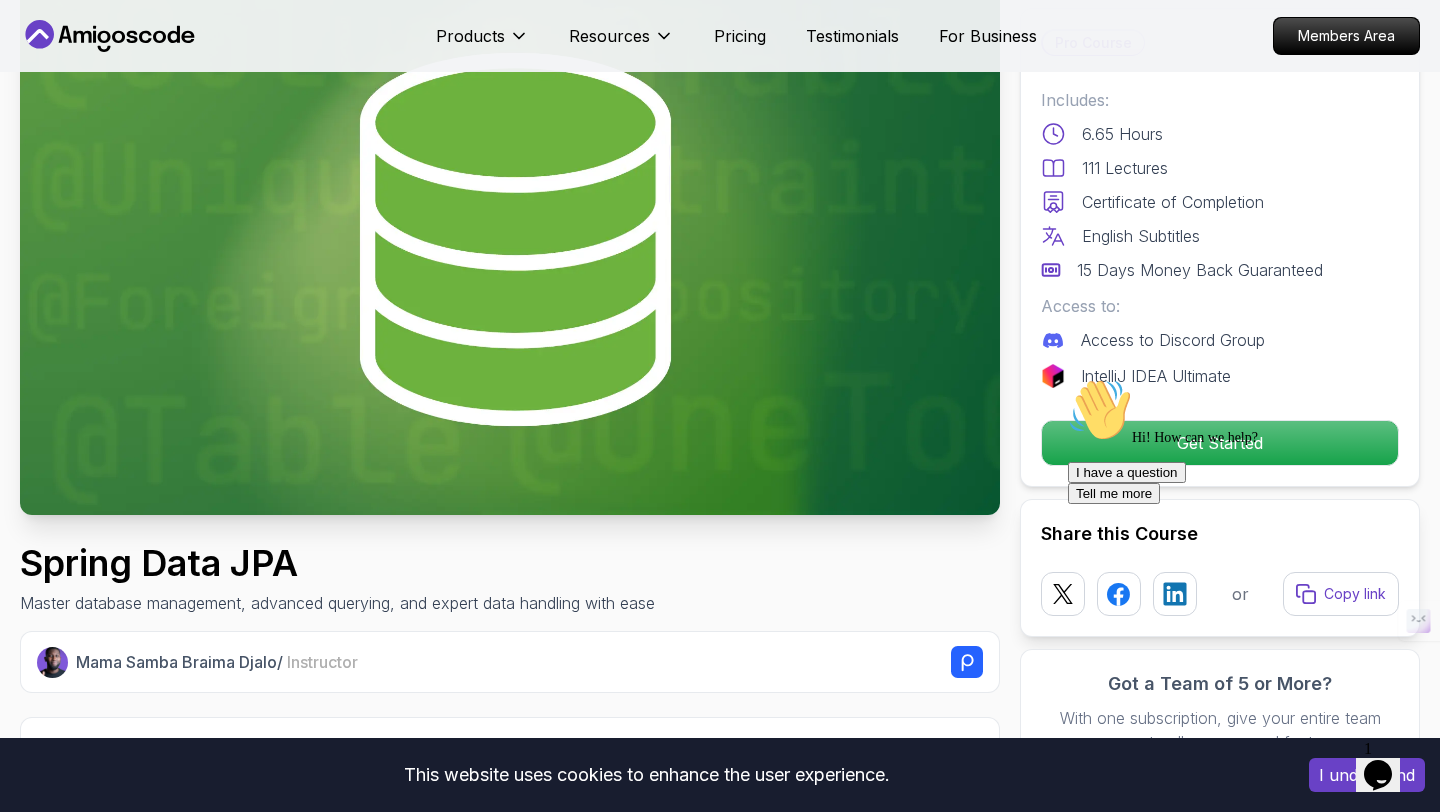 scroll, scrollTop: 365, scrollLeft: 0, axis: vertical 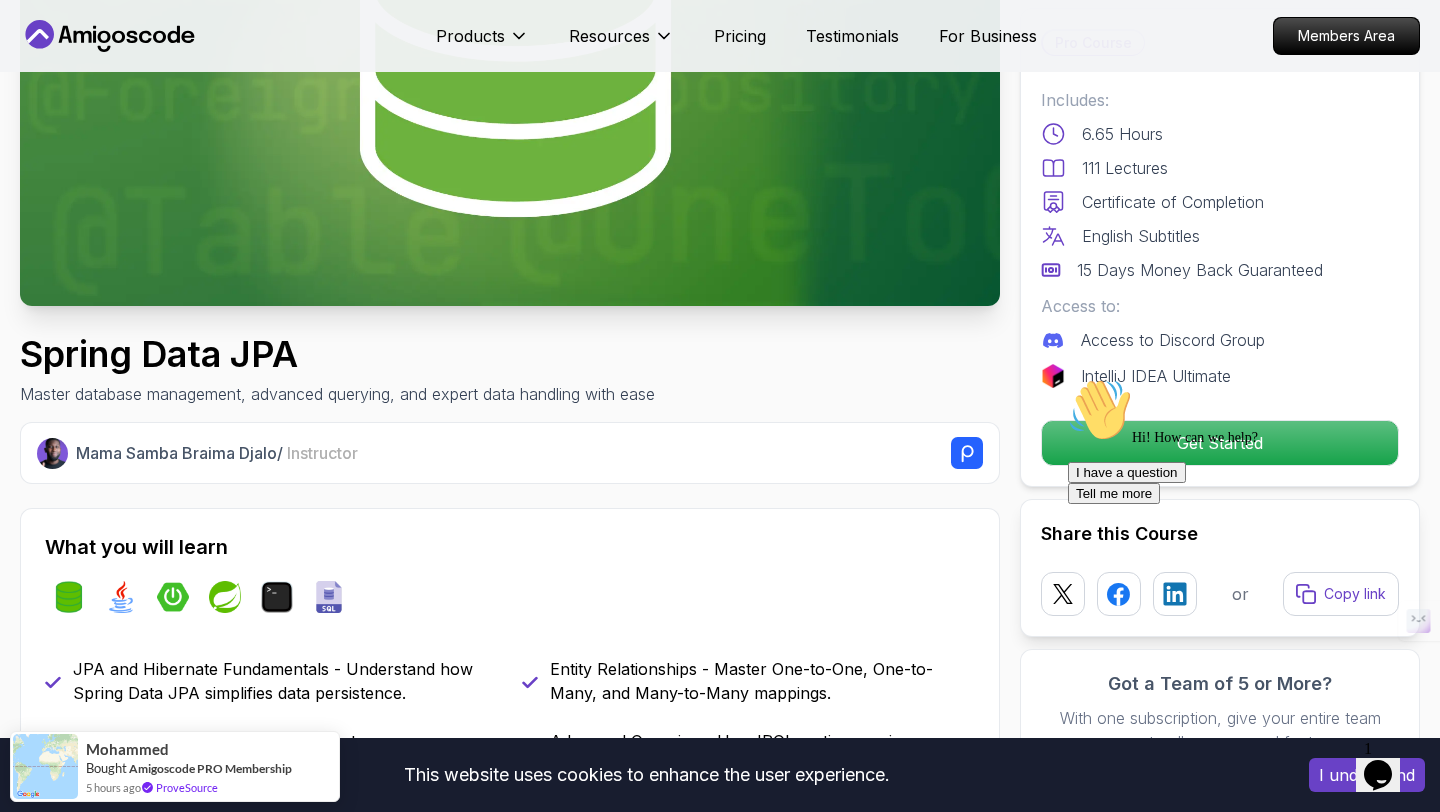 click on "Hi! How can we help? I have a question Tell me more" at bounding box center [1248, 441] 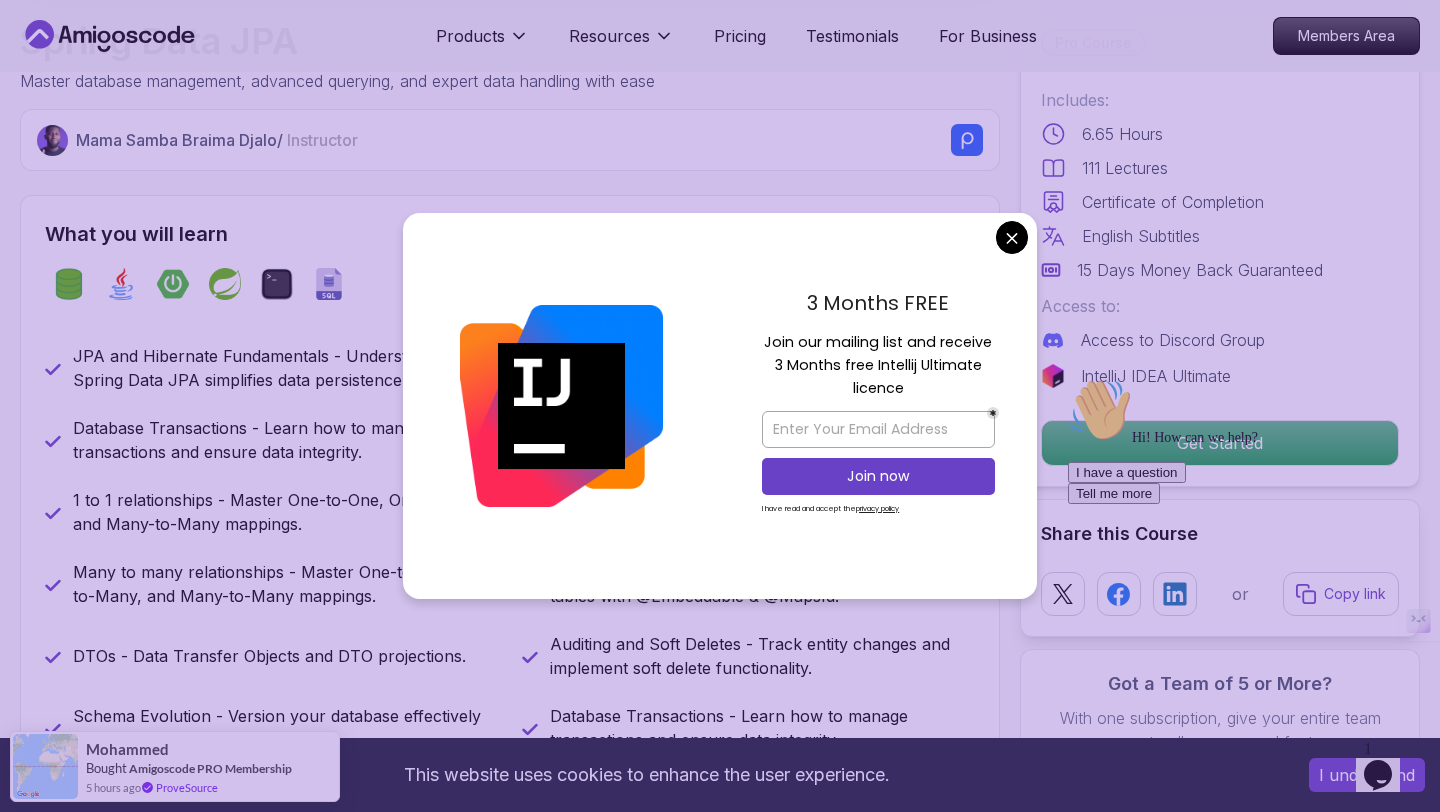 scroll, scrollTop: 717, scrollLeft: 0, axis: vertical 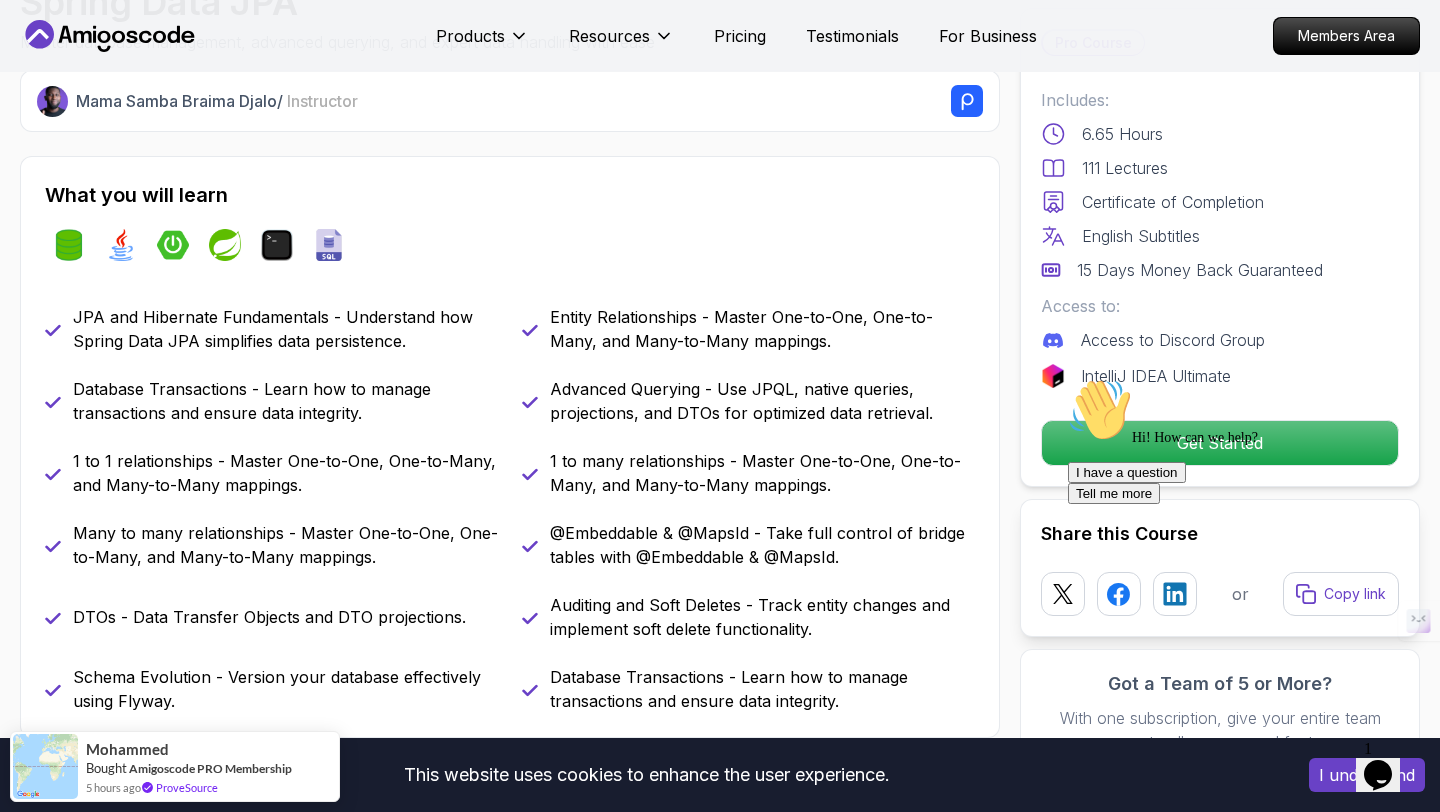 click on "This website uses cookies to enhance the user experience. I understand Products Resources Pricing Testimonials For Business Members Area Products Resources Pricing Testimonials For Business Members Area Spring Data JPA Master database management, advanced querying, and expert data handling with ease Mama Samba Braima Djalo  /   Instructor Pro Course Includes: 6.65 Hours 111 Lectures Certificate of Completion English Subtitles 15 Days Money Back Guaranteed Access to: Access to Discord Group IntelliJ IDEA Ultimate Get Started Share this Course or Copy link Got a Team of 5 or More? With one subscription, give your entire team access to all courses and features. Check our Business Plan Mama Samba Braima Djalo  /   Instructor What you will learn spring-data-jpa java spring-boot spring terminal sql JPA and Hibernate Fundamentals - Understand how Spring Data JPA simplifies data persistence. Entity Relationships - Master One-to-One, One-to-Many, and Many-to-Many mappings.
Why This Course Stands Out" at bounding box center [720, 4732] 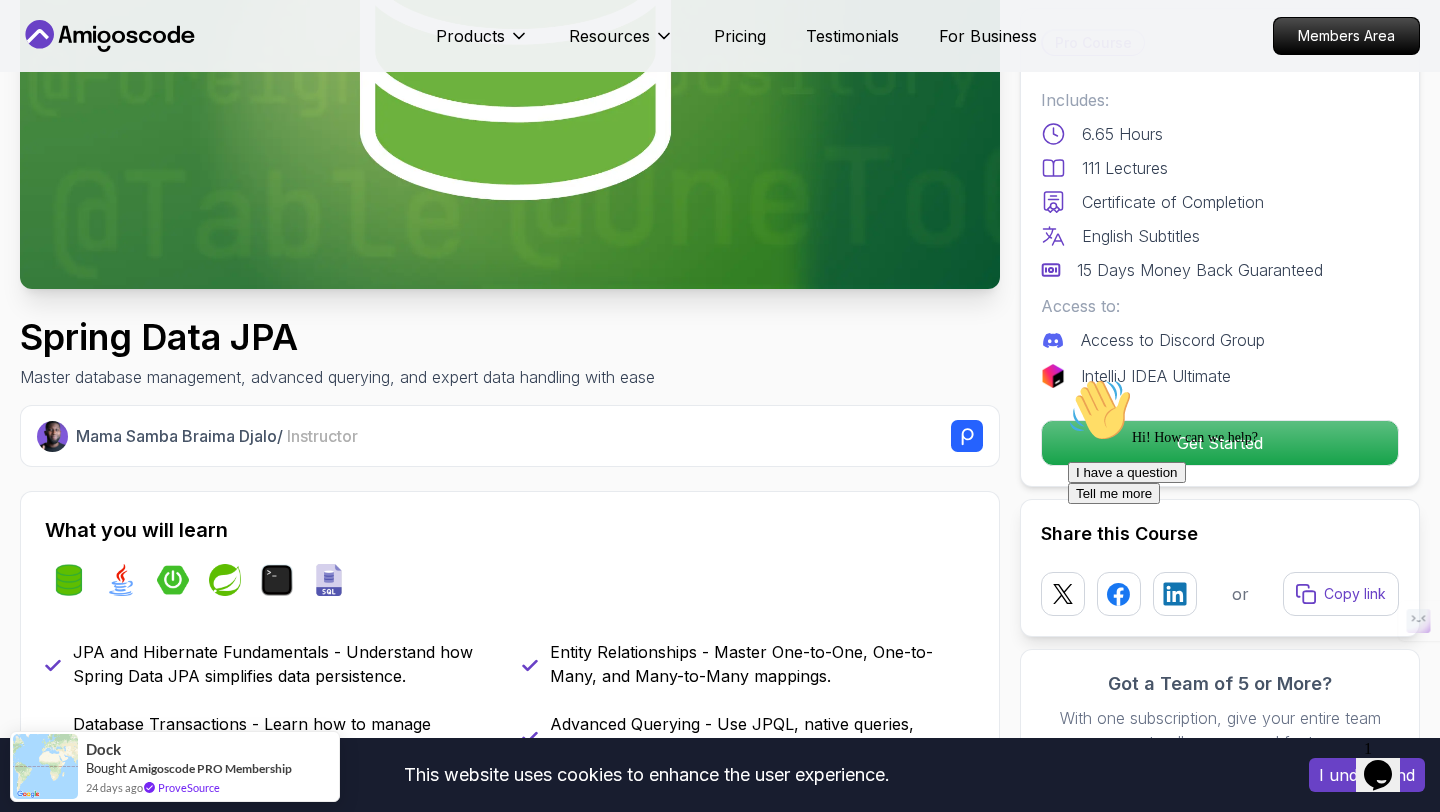 scroll, scrollTop: 424, scrollLeft: 0, axis: vertical 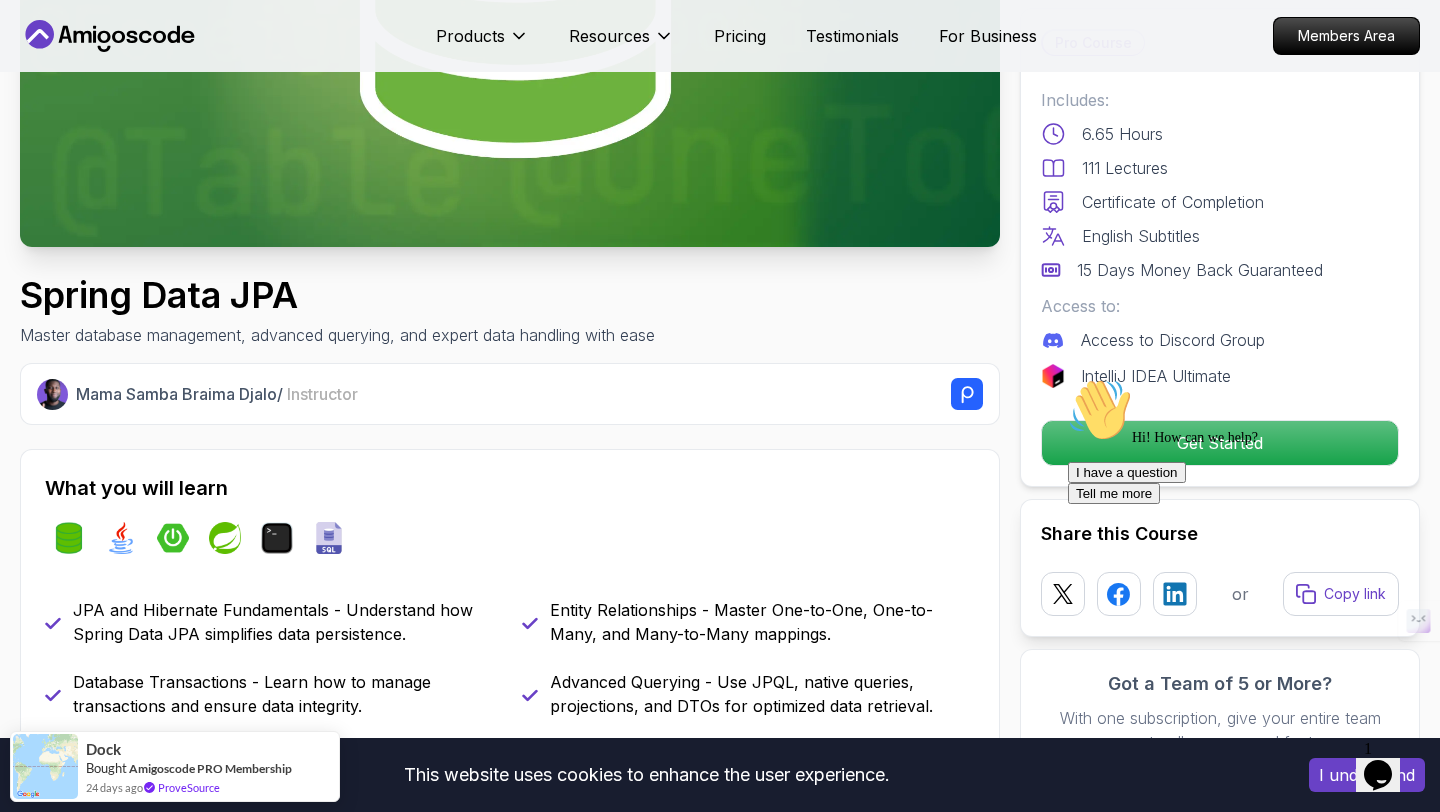 click on "Hi! How can we help? I have a question Tell me more" at bounding box center [1248, 441] 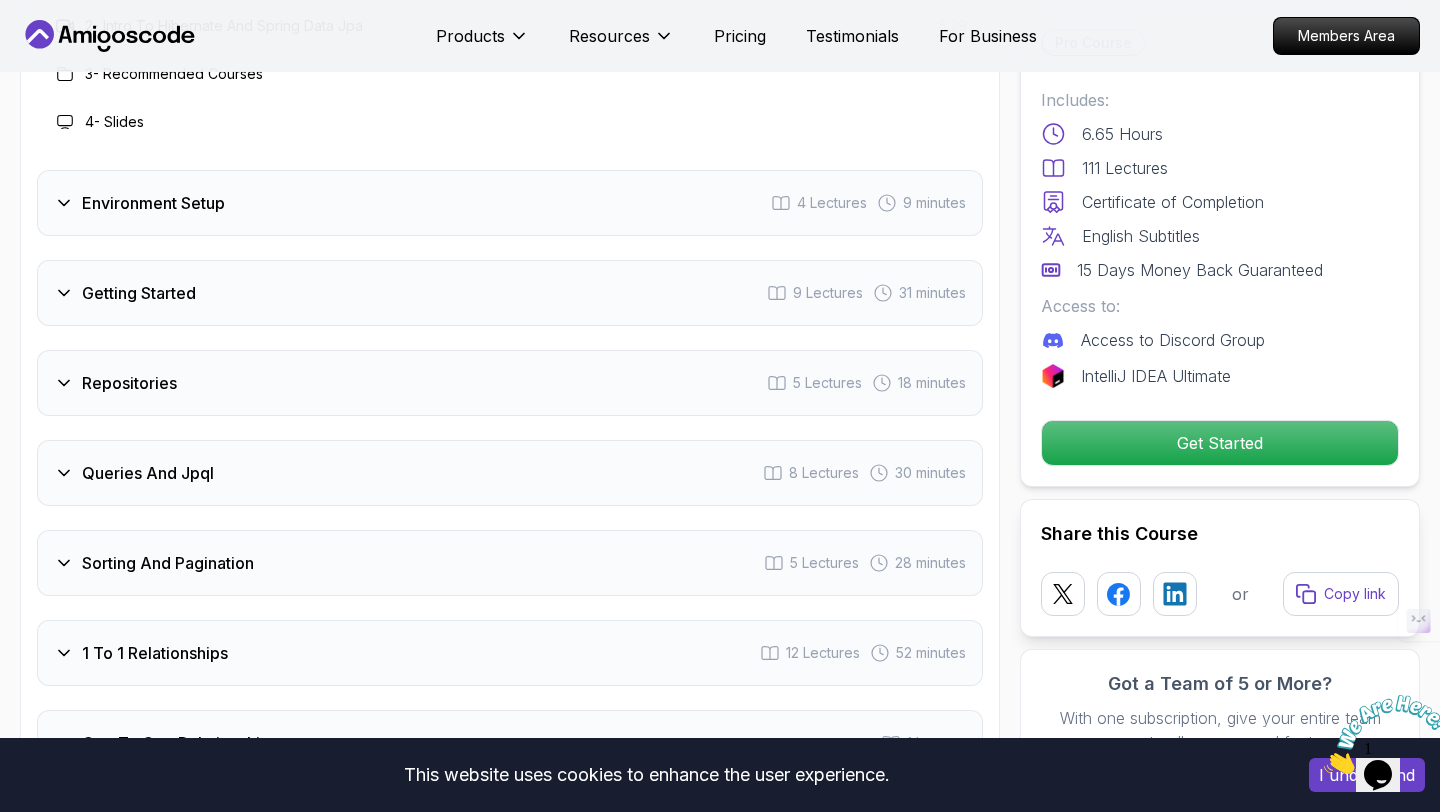 scroll, scrollTop: 2358, scrollLeft: 0, axis: vertical 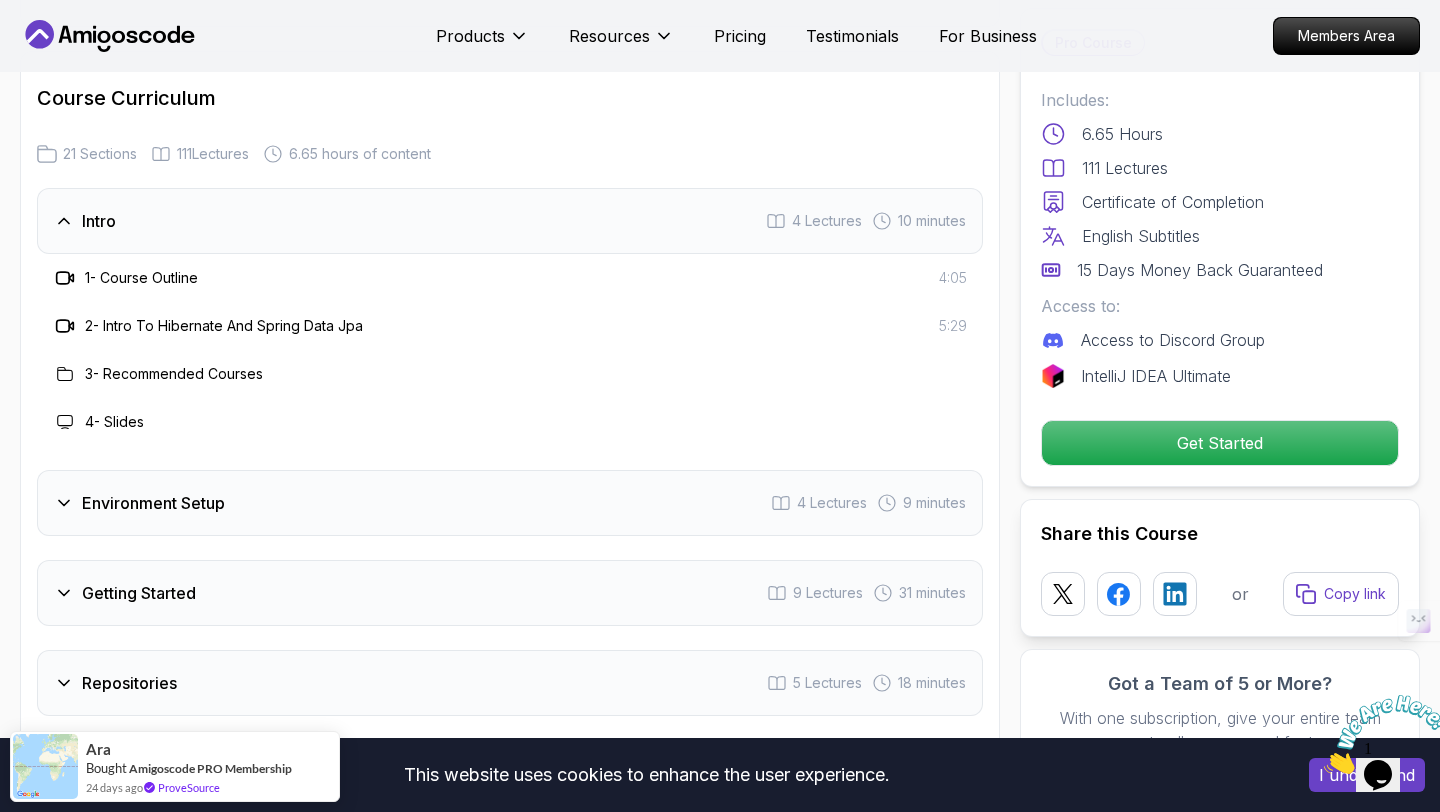 click 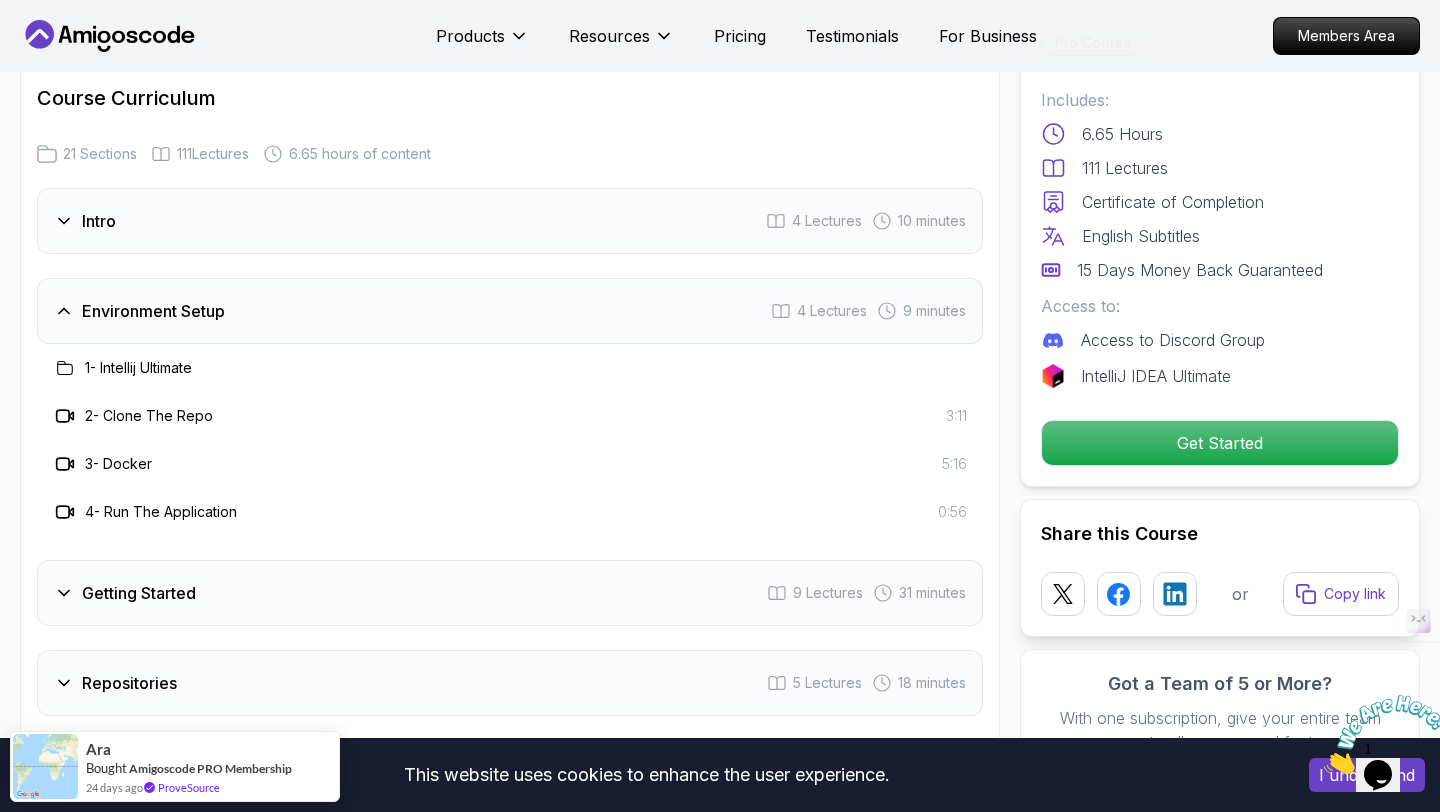 click 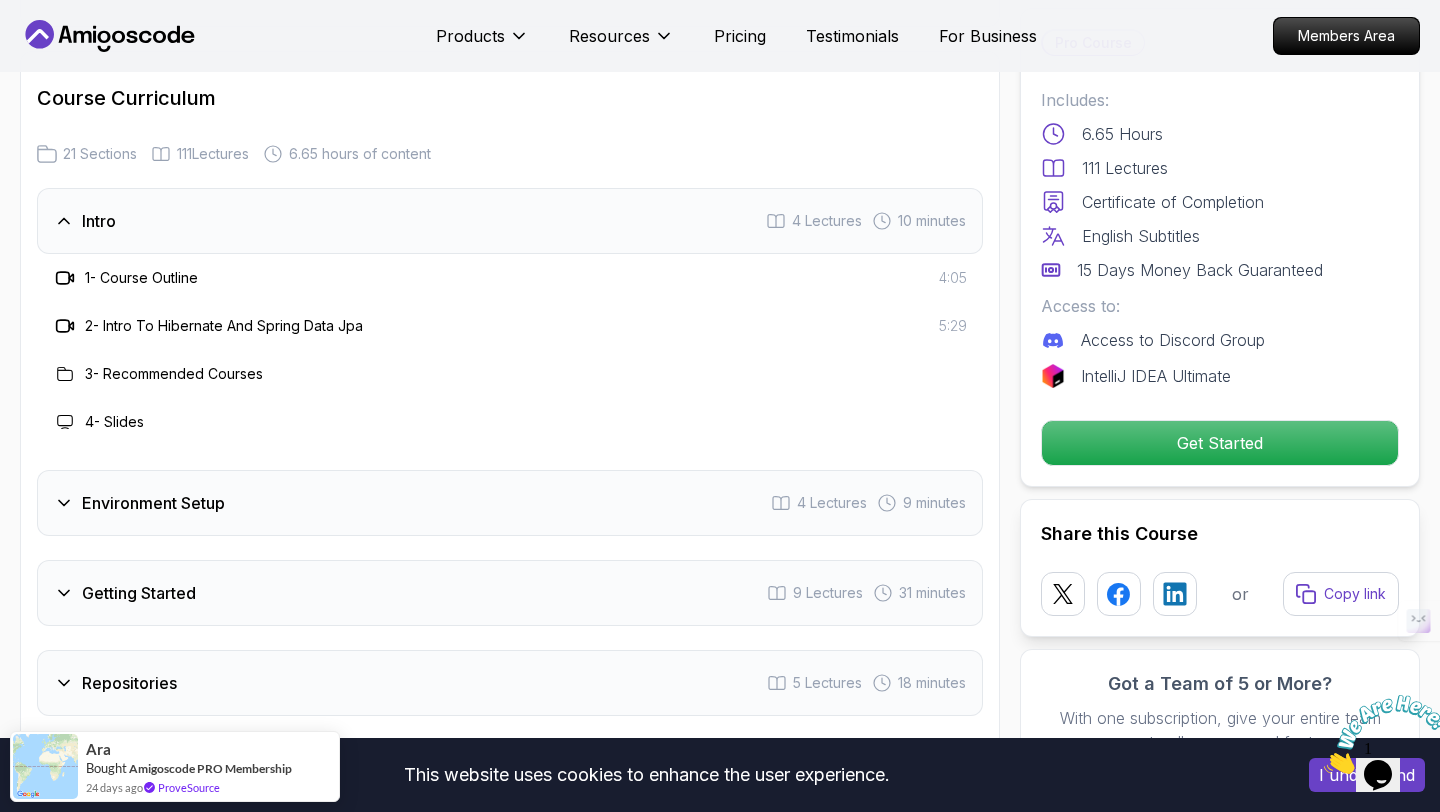 click on "1  -   Course Outline" at bounding box center [141, 278] 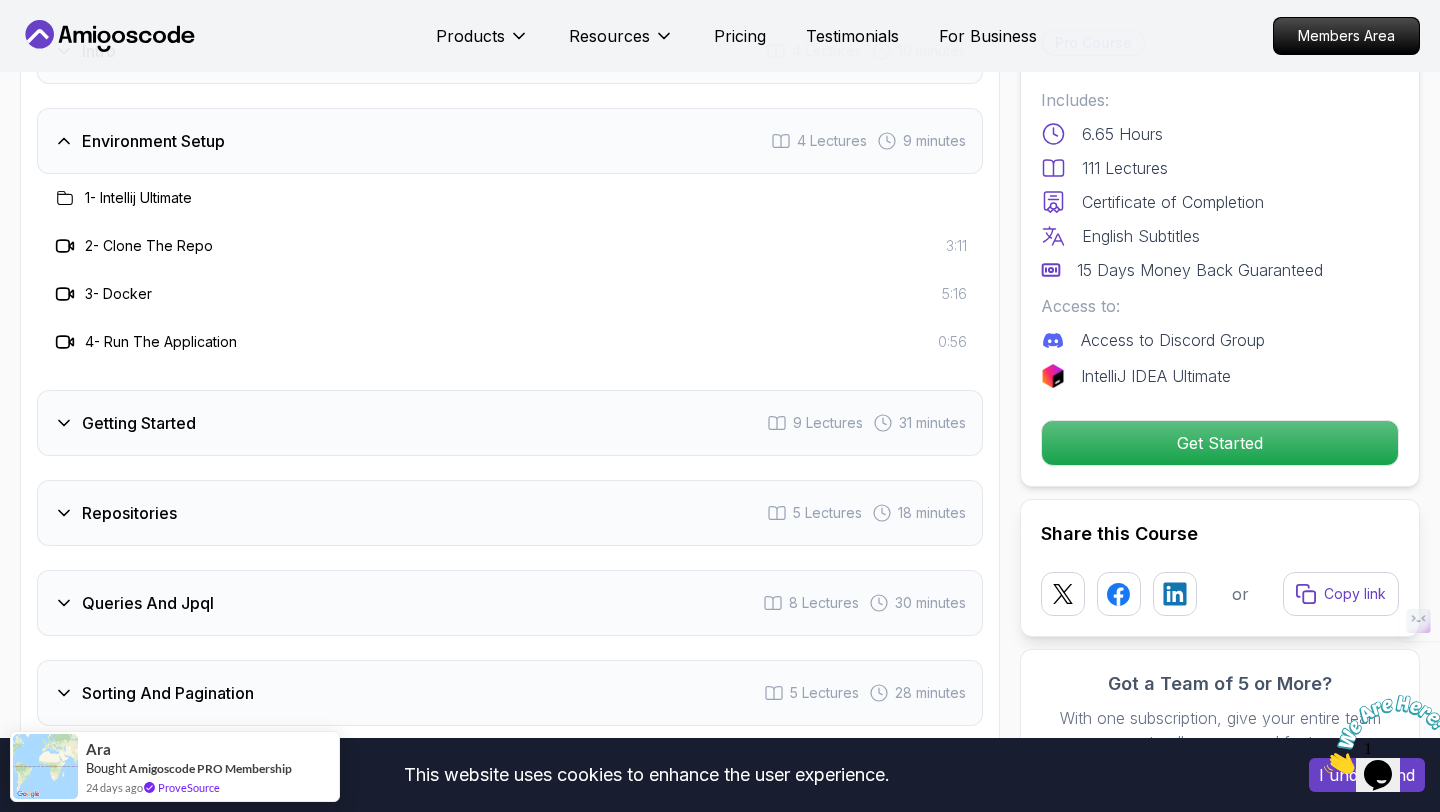 scroll, scrollTop: 2529, scrollLeft: 0, axis: vertical 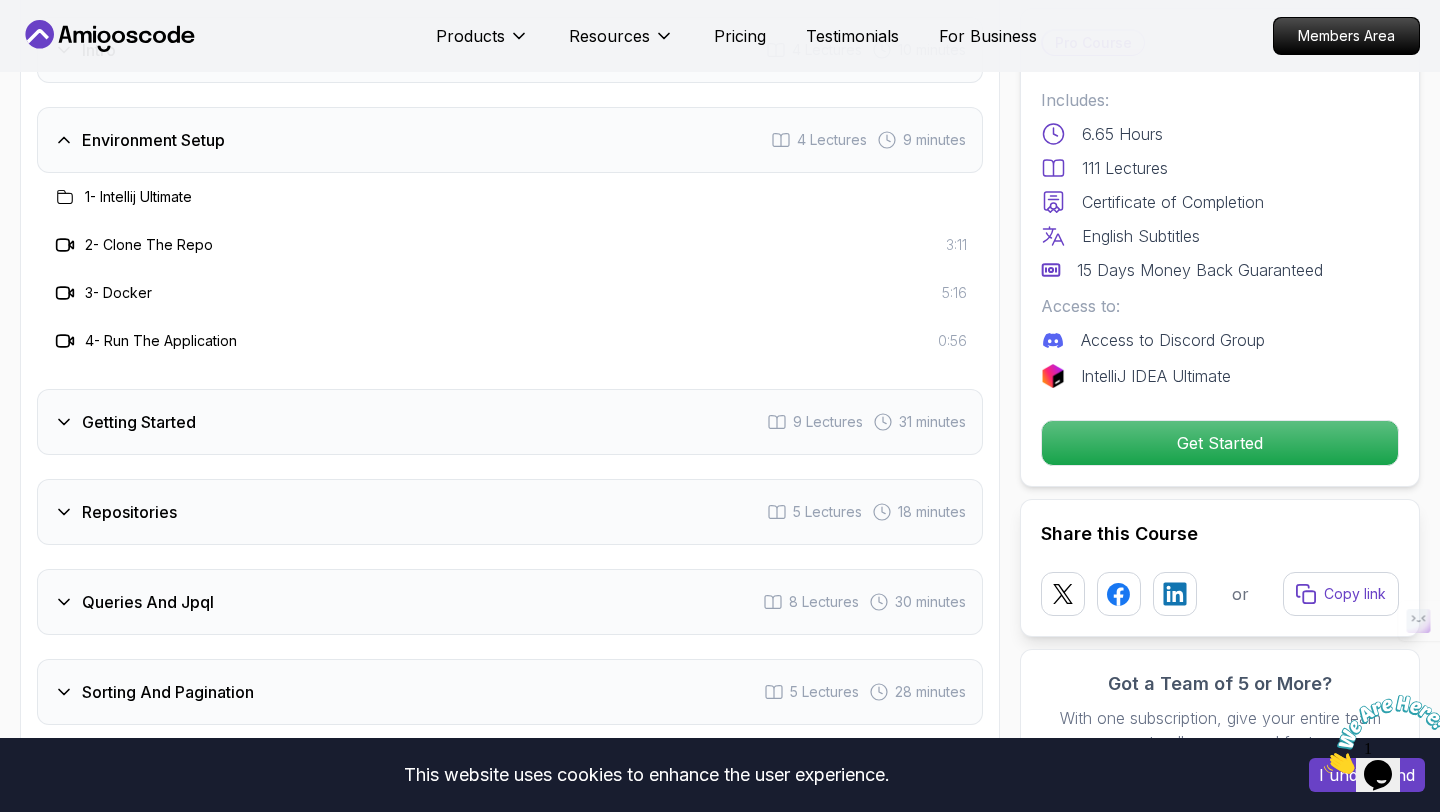 click on "Getting Started" at bounding box center [139, 422] 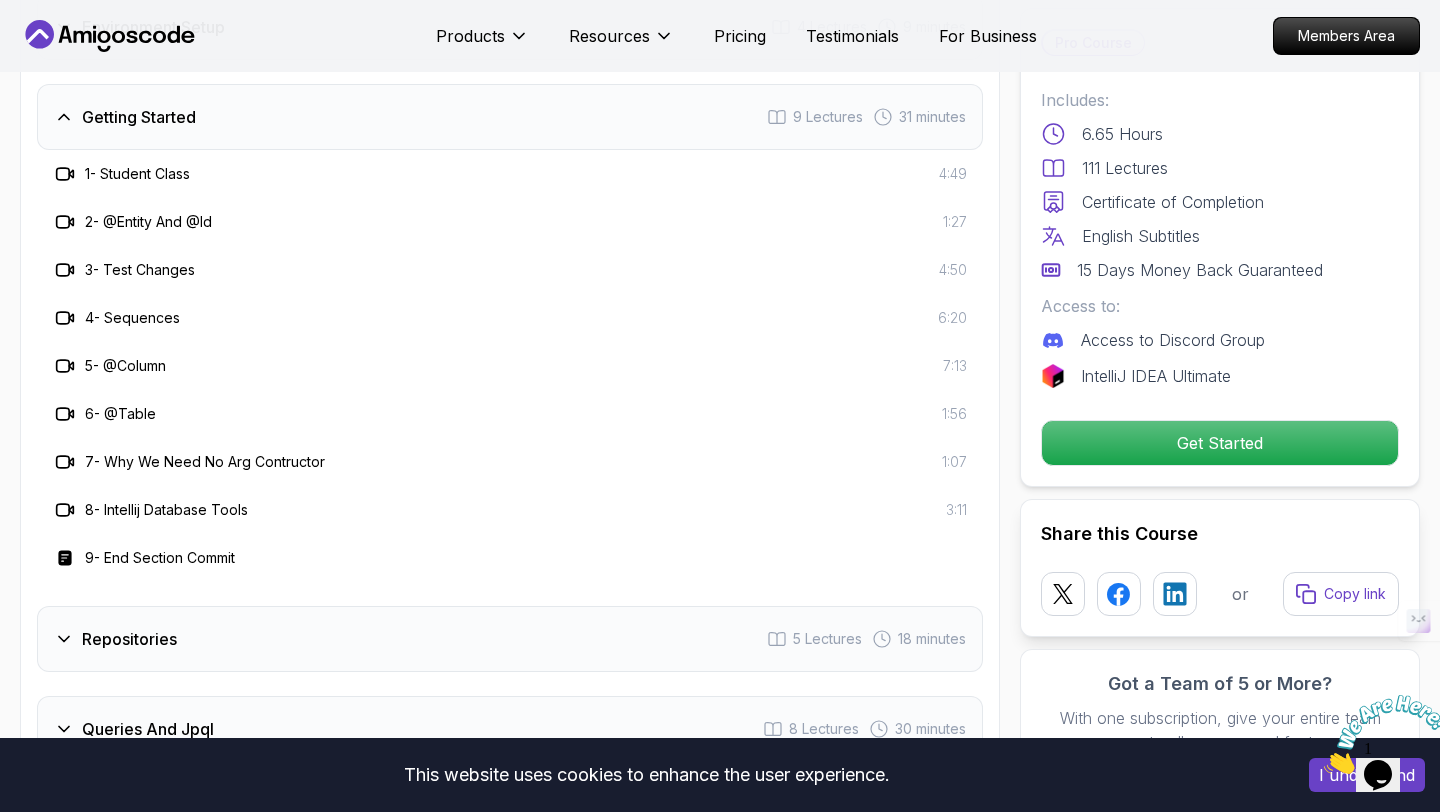 scroll, scrollTop: 2772, scrollLeft: 0, axis: vertical 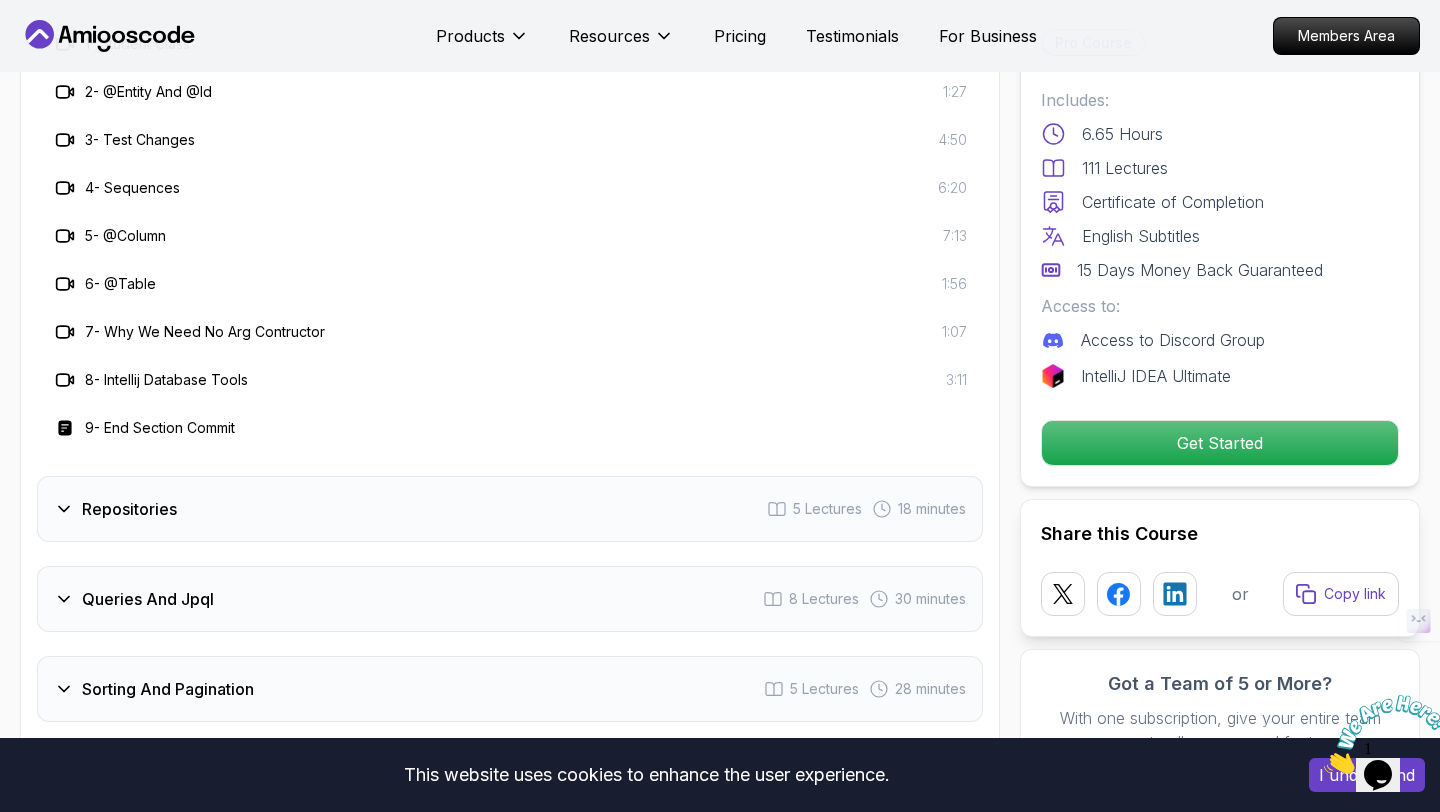 click on "Repositories 5   Lectures     18 minutes" at bounding box center (510, 509) 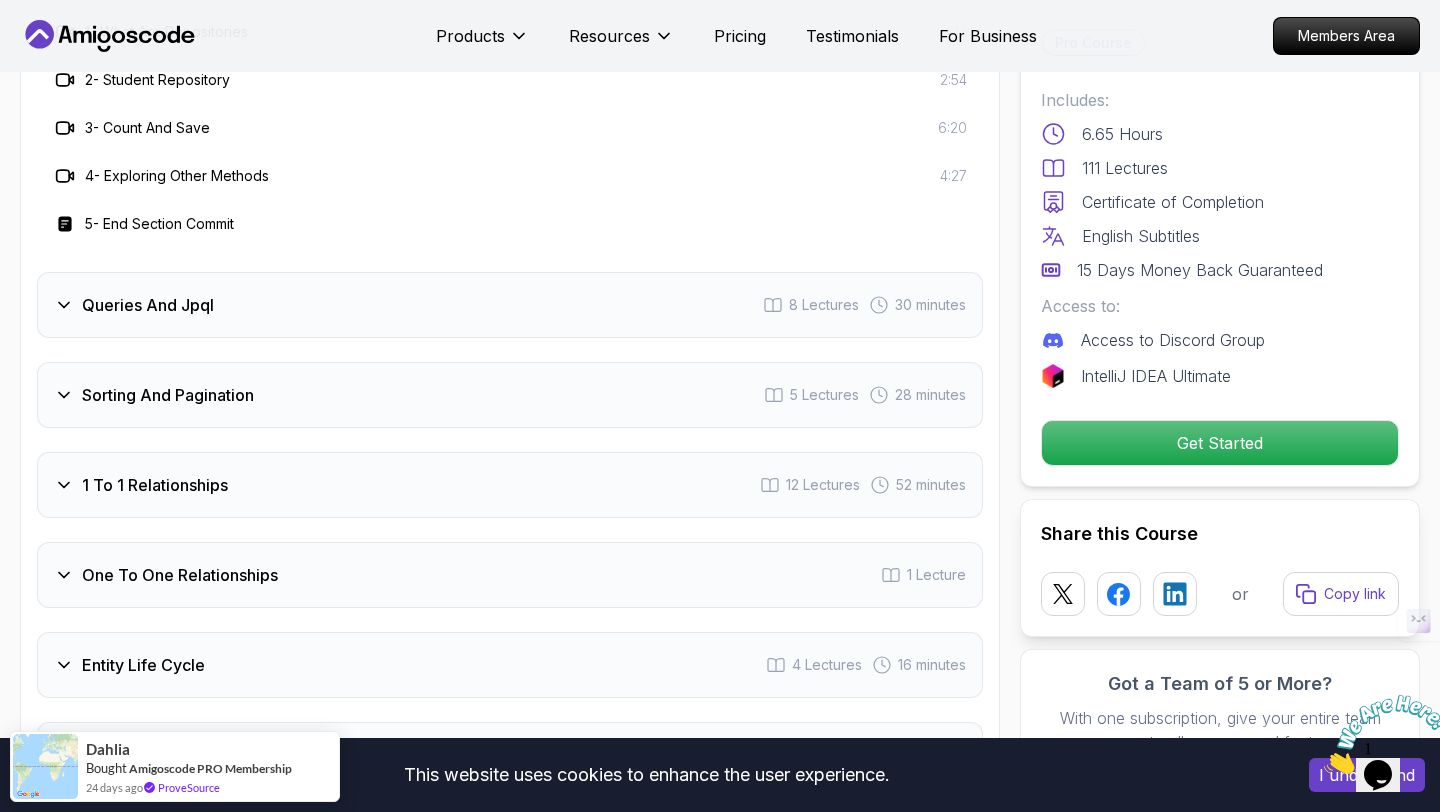 click on "Entity Life Cycle 4   Lectures     16 minutes" at bounding box center [510, 665] 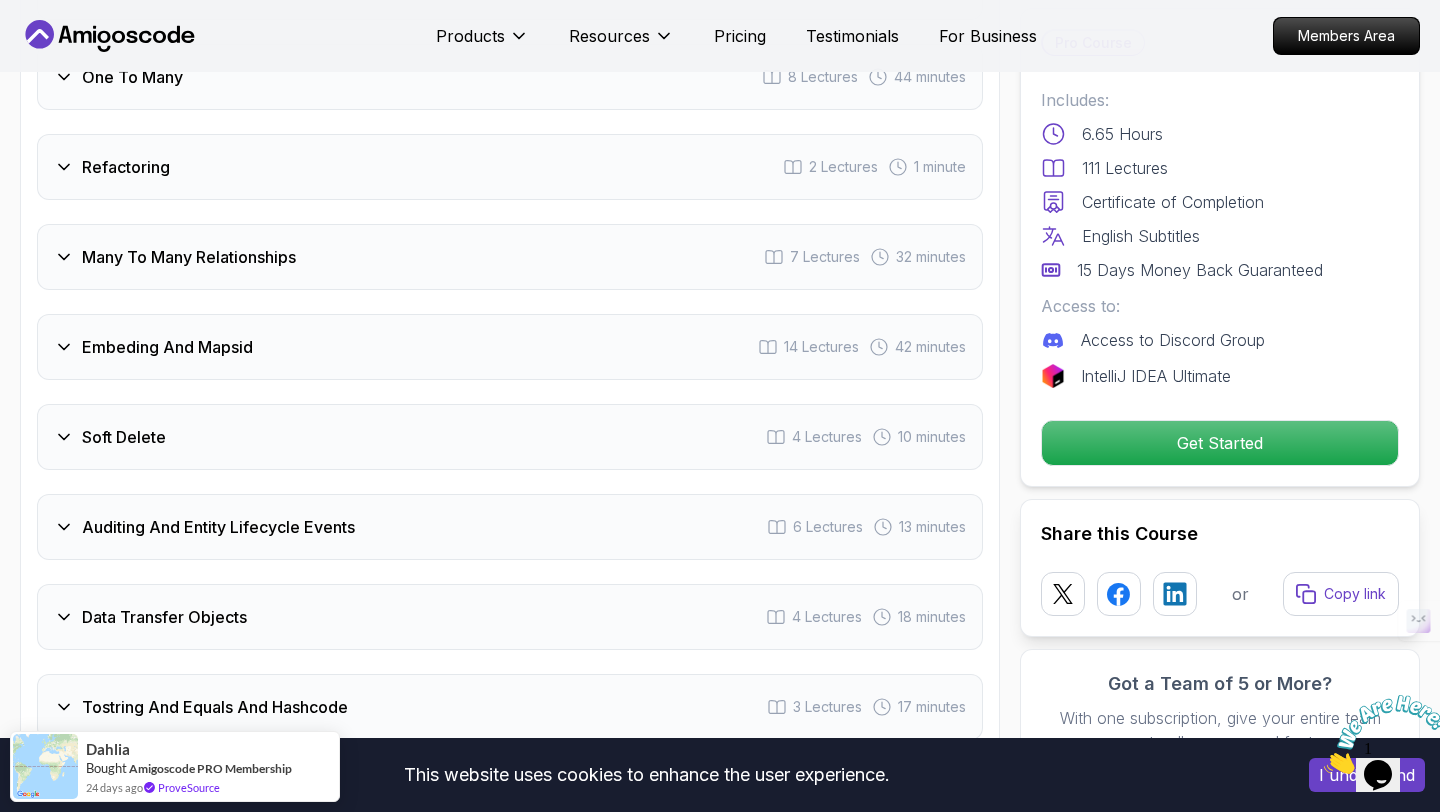click on "Data Transfer Objects" at bounding box center (164, 617) 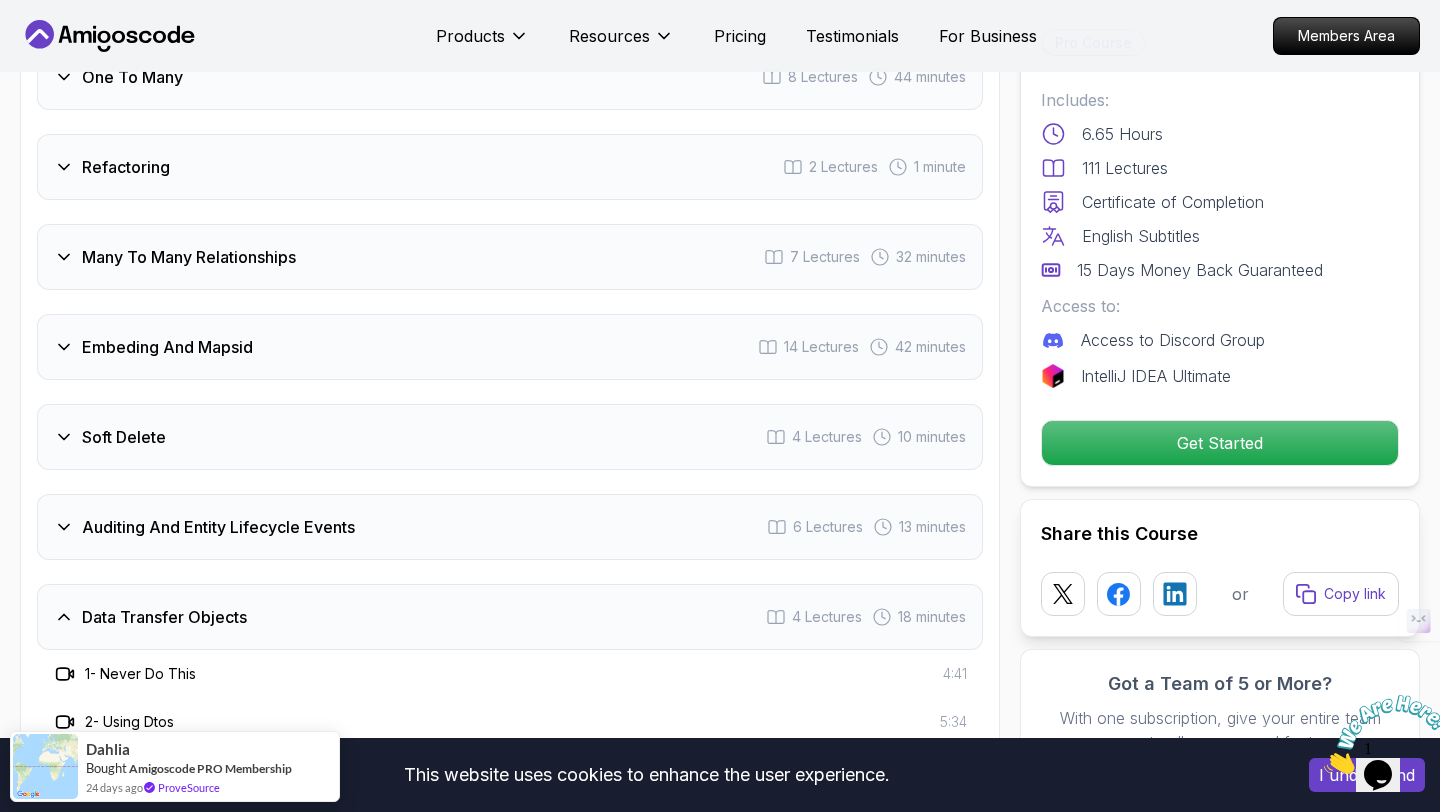 click on "Soft Delete 4   Lectures     10 minutes" at bounding box center (510, 437) 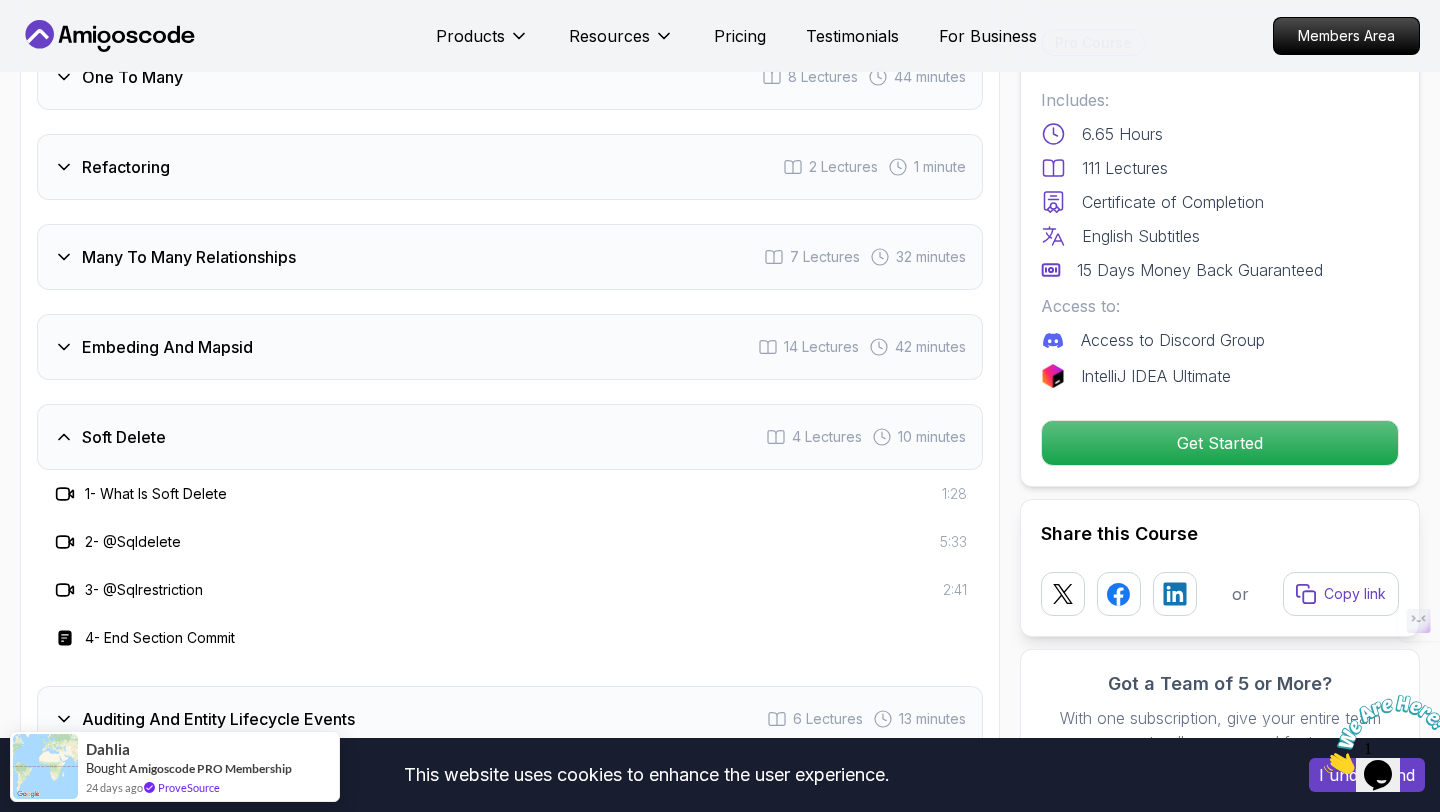 scroll, scrollTop: 3954, scrollLeft: 0, axis: vertical 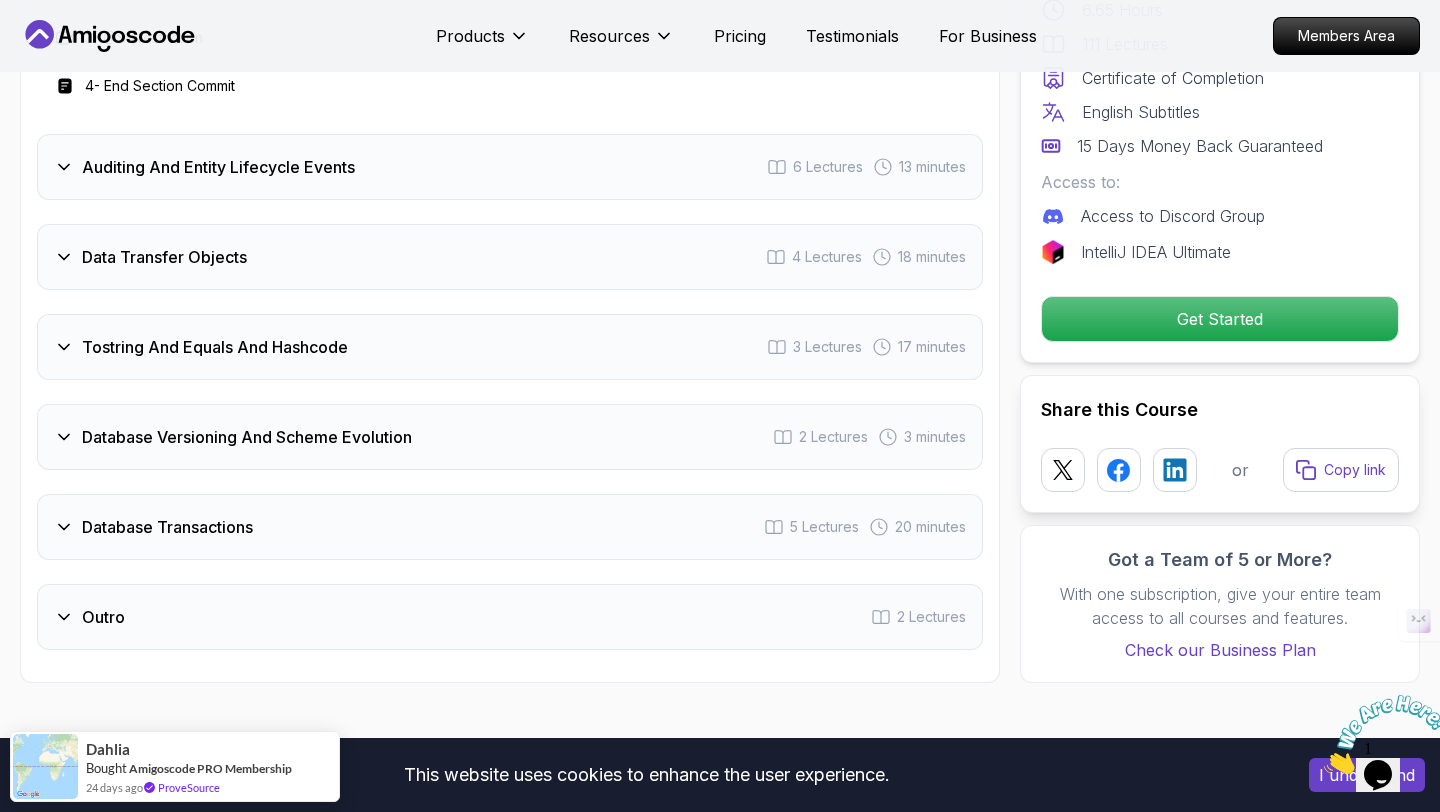 click on "Database Transactions 5   Lectures     20 minutes" at bounding box center [510, 527] 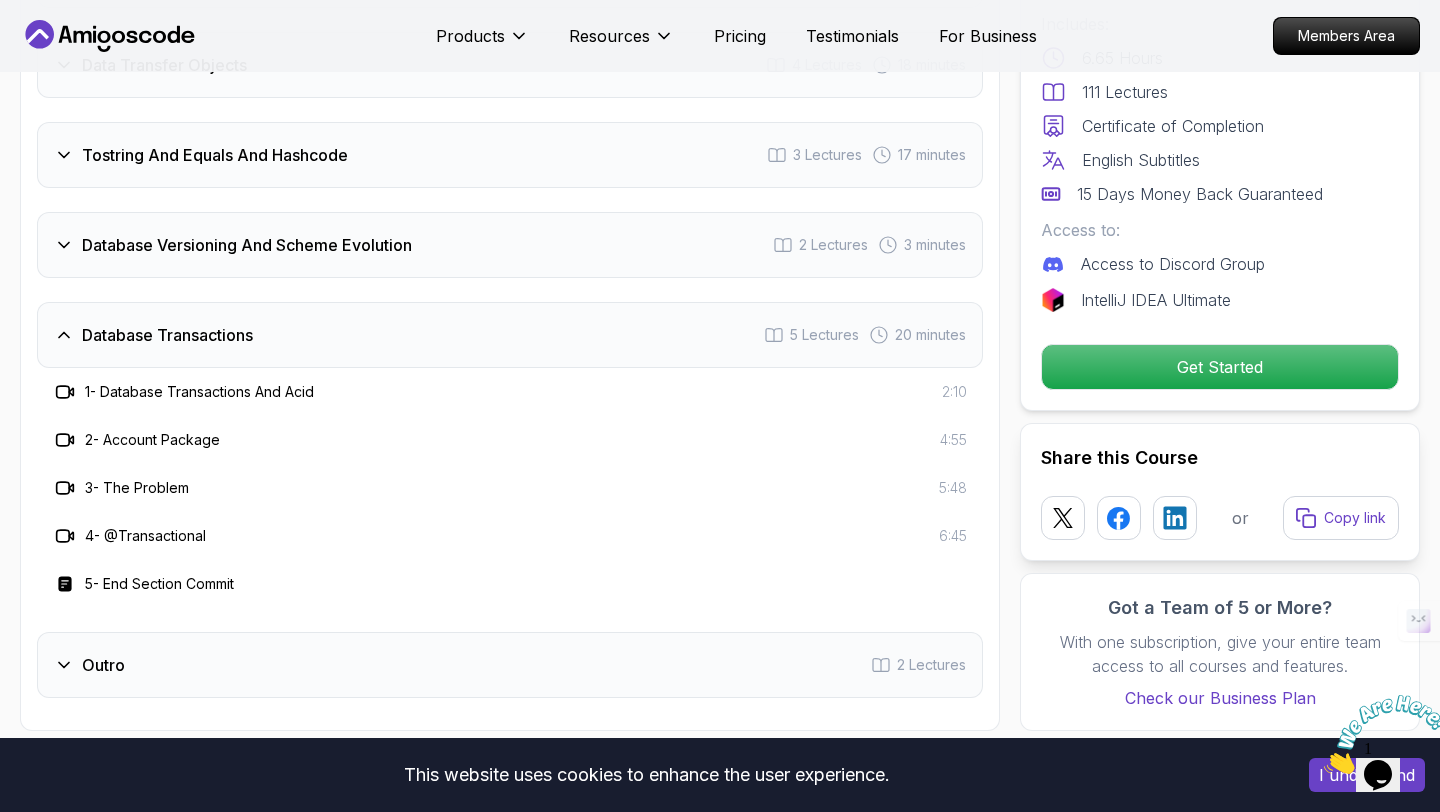 click on "4  -   @Transactional  6:45" at bounding box center [510, 536] 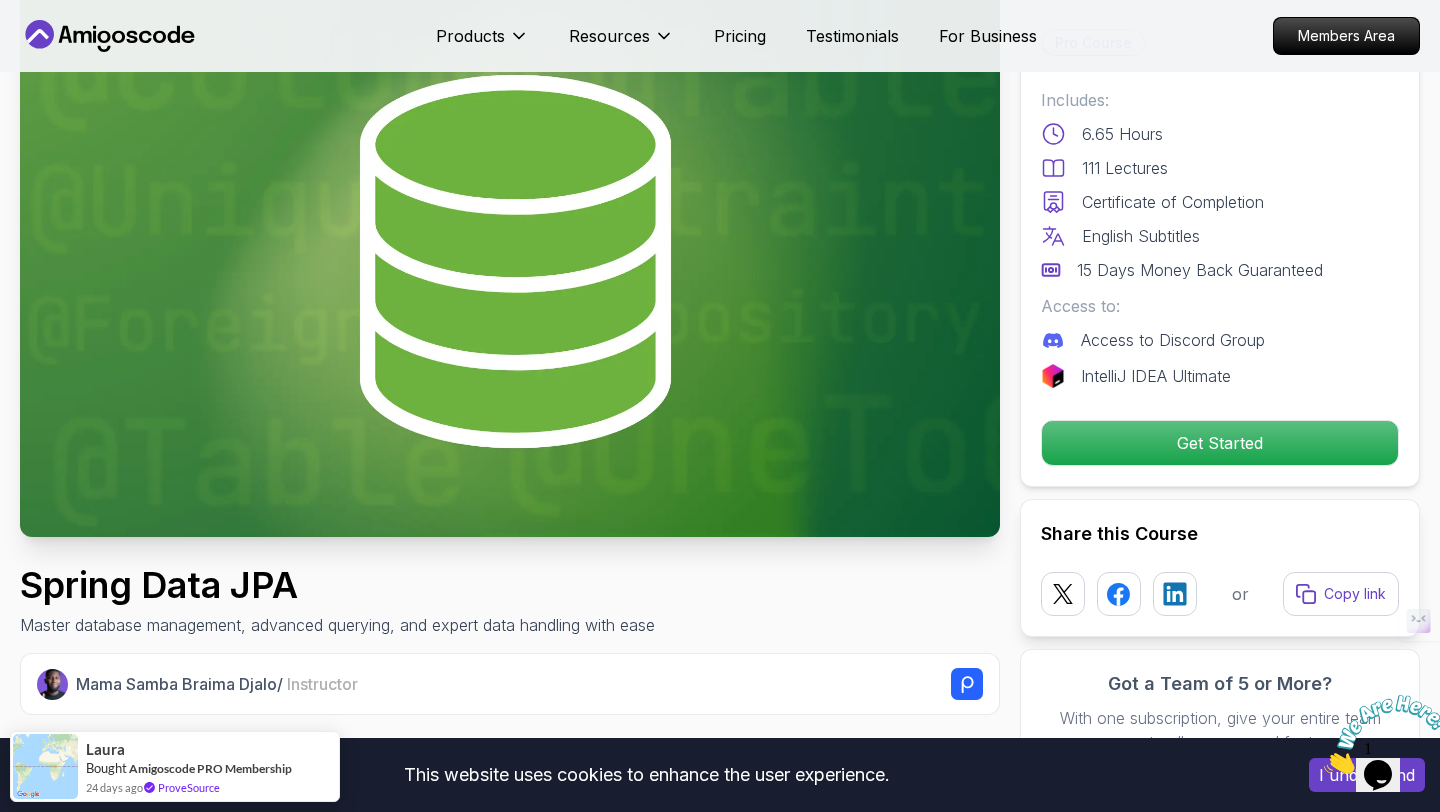 scroll, scrollTop: 0, scrollLeft: 0, axis: both 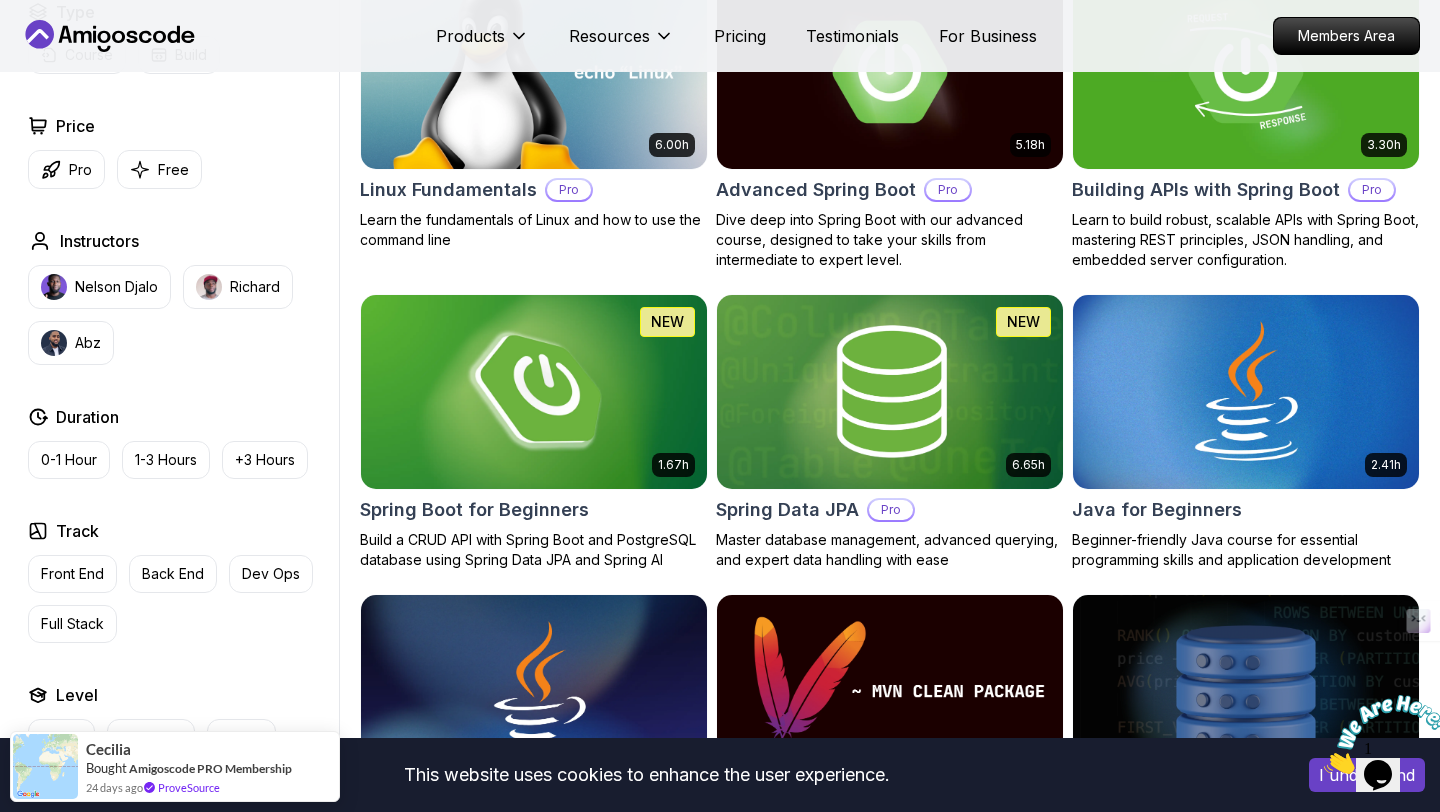 click at bounding box center (533, 391) 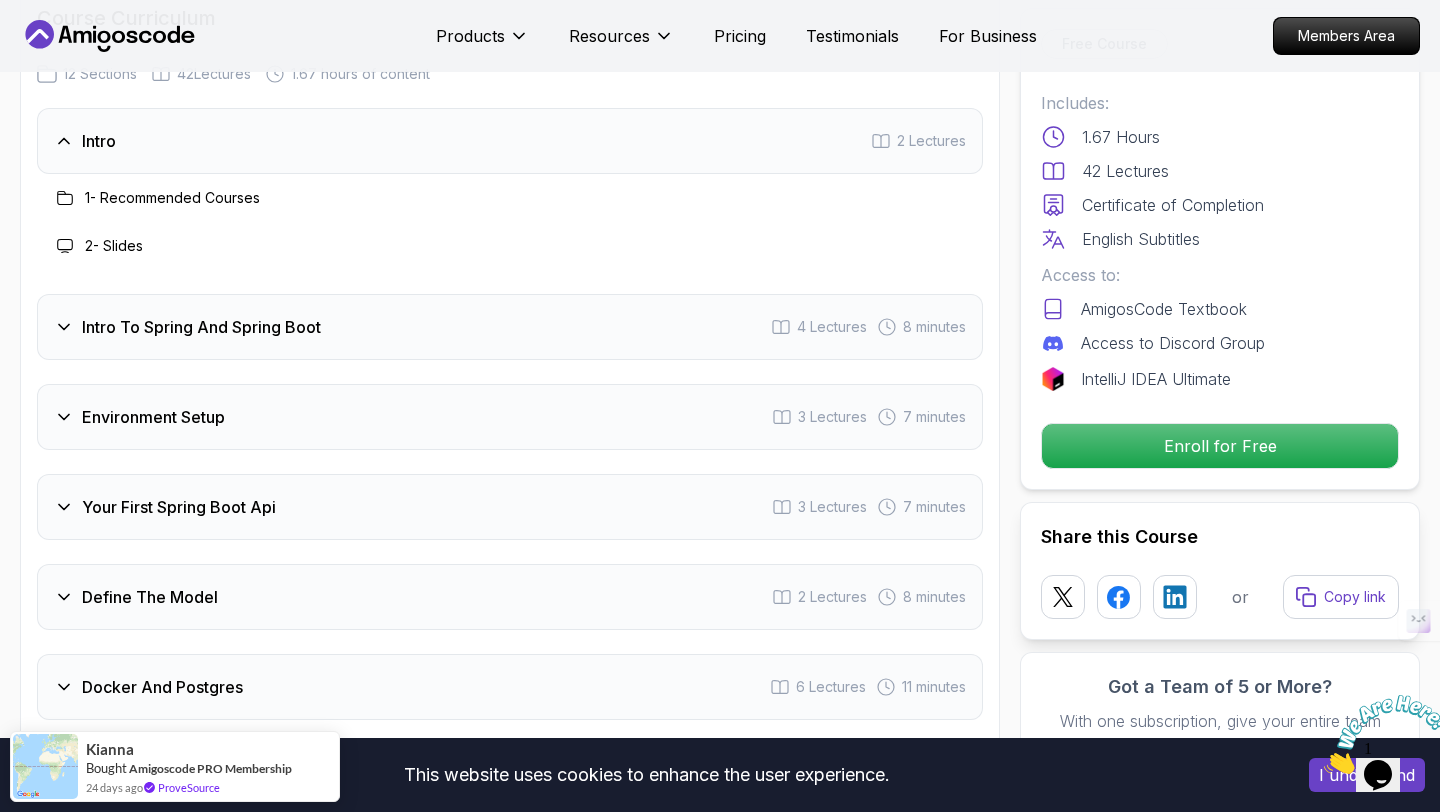 scroll, scrollTop: 2510, scrollLeft: 0, axis: vertical 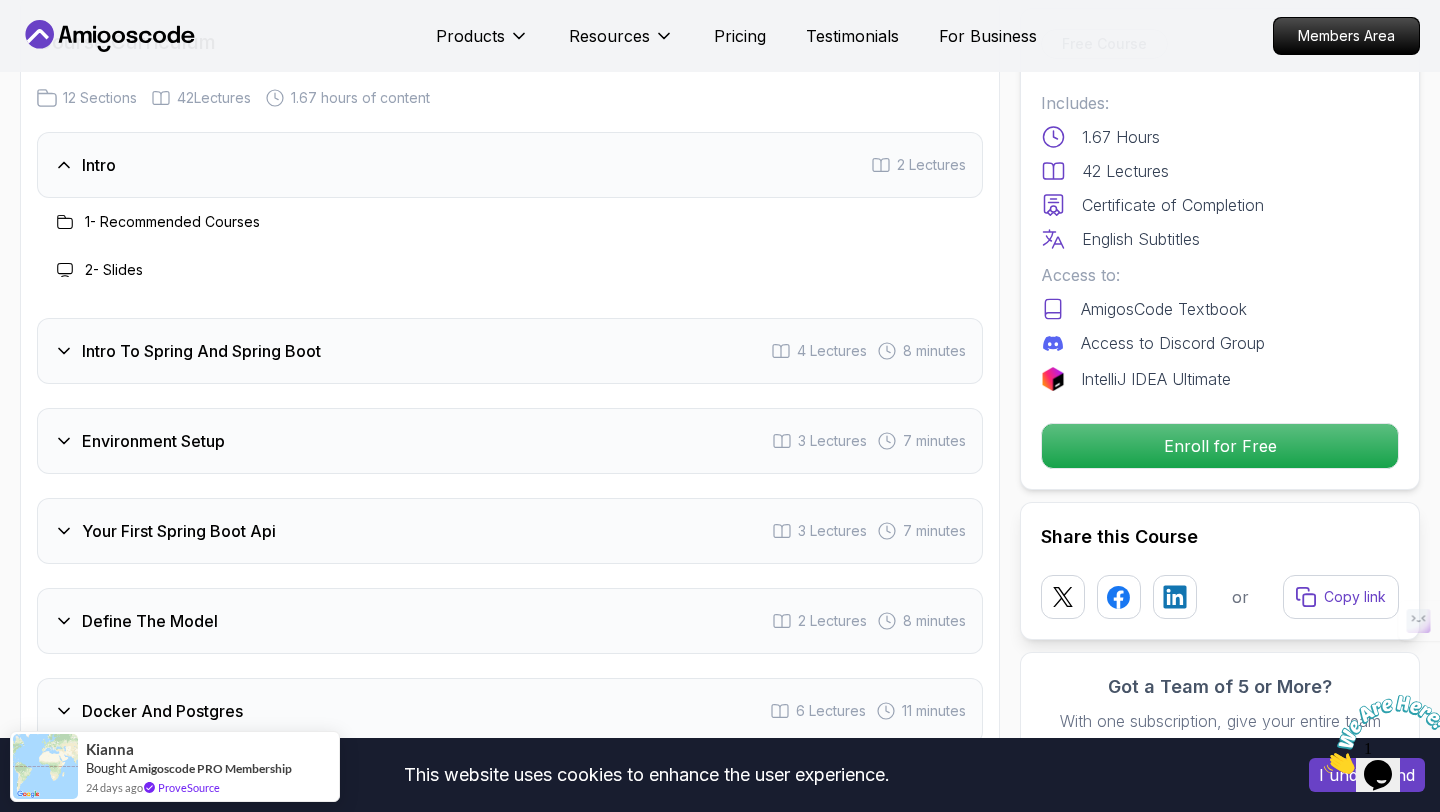 click on "Intro To Spring And Spring Boot" at bounding box center [201, 351] 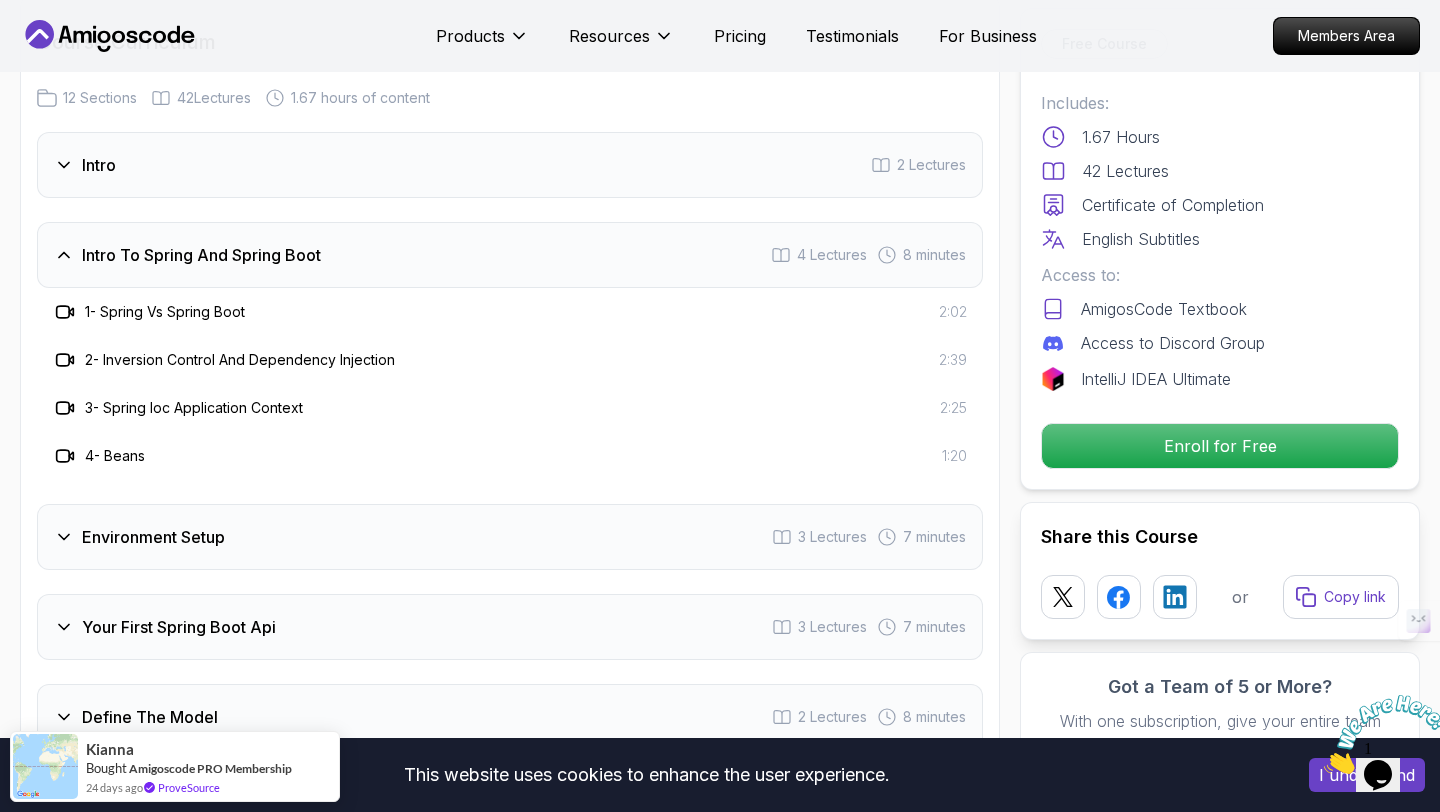 click on "1  -   Spring Vs Spring Boot" at bounding box center [149, 312] 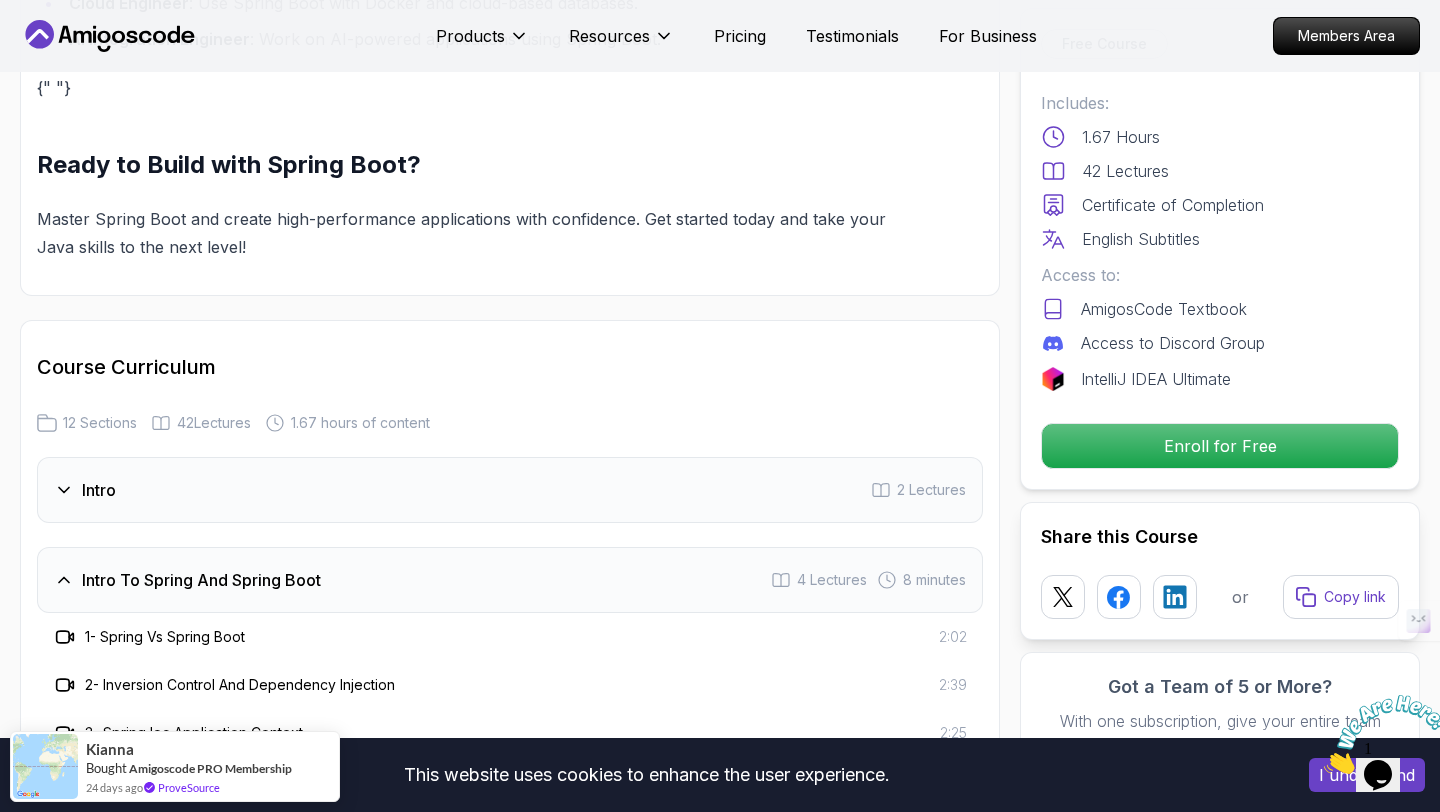 scroll, scrollTop: 2072, scrollLeft: 0, axis: vertical 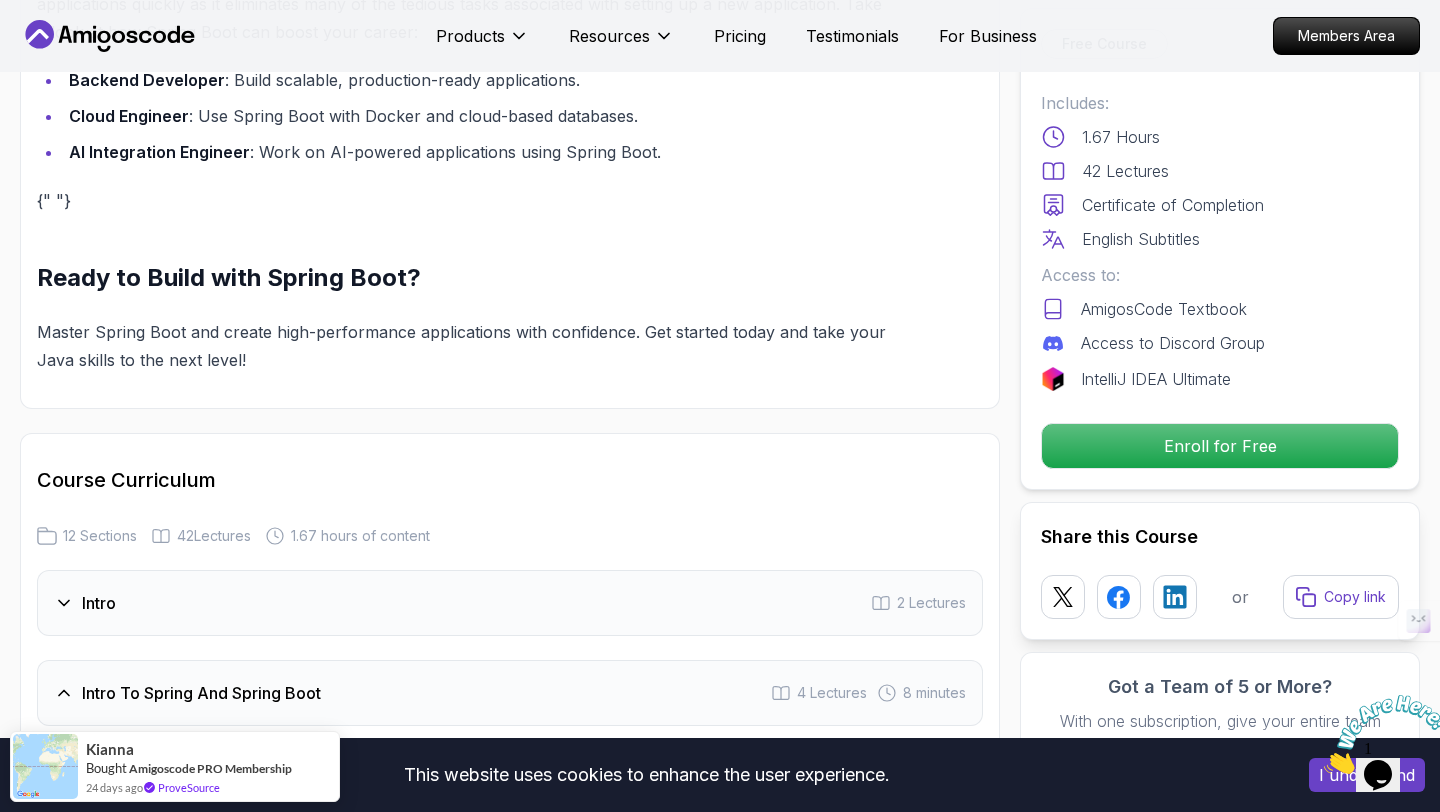 click on "Intro" at bounding box center (99, 603) 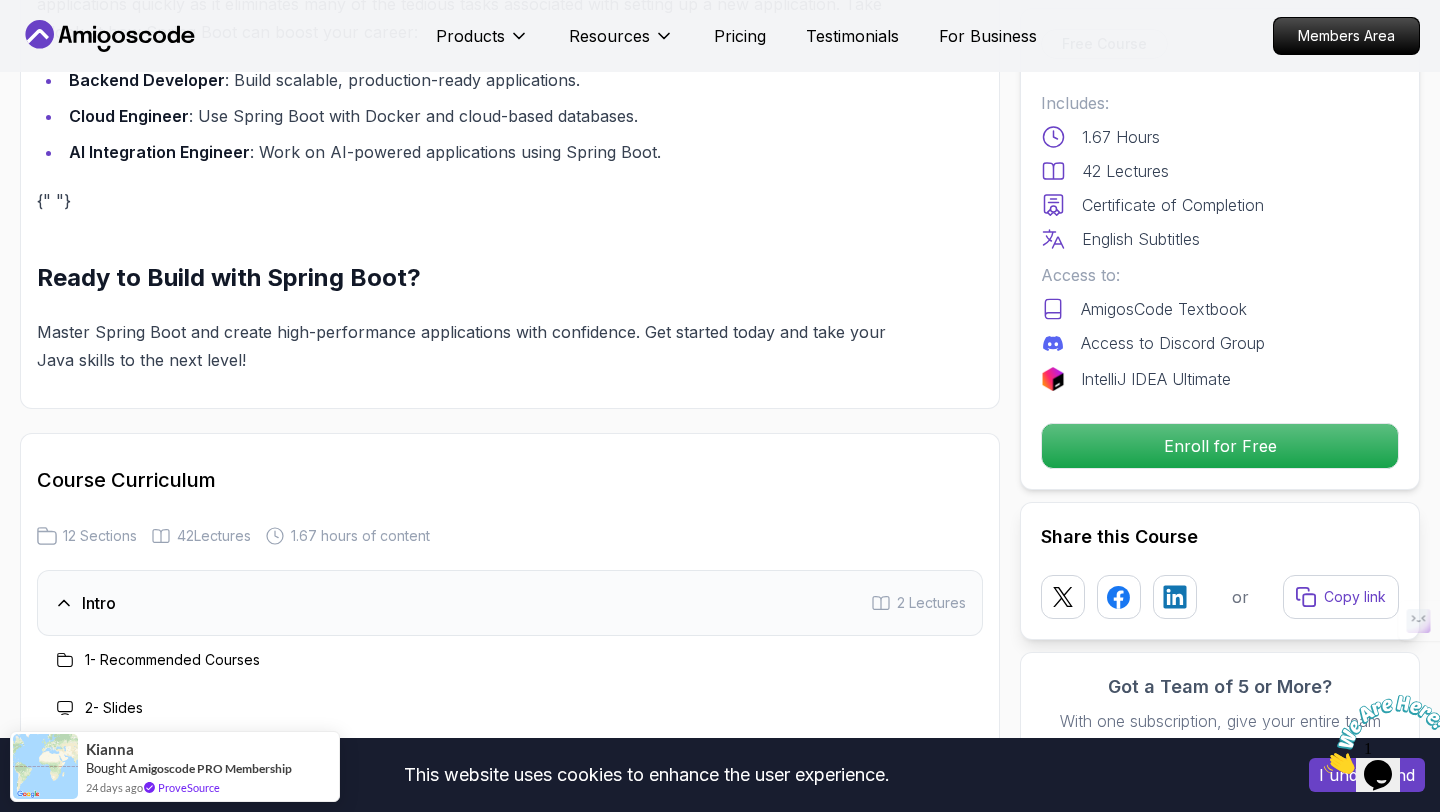 click on "1  -   Recommended Courses" at bounding box center (510, 660) 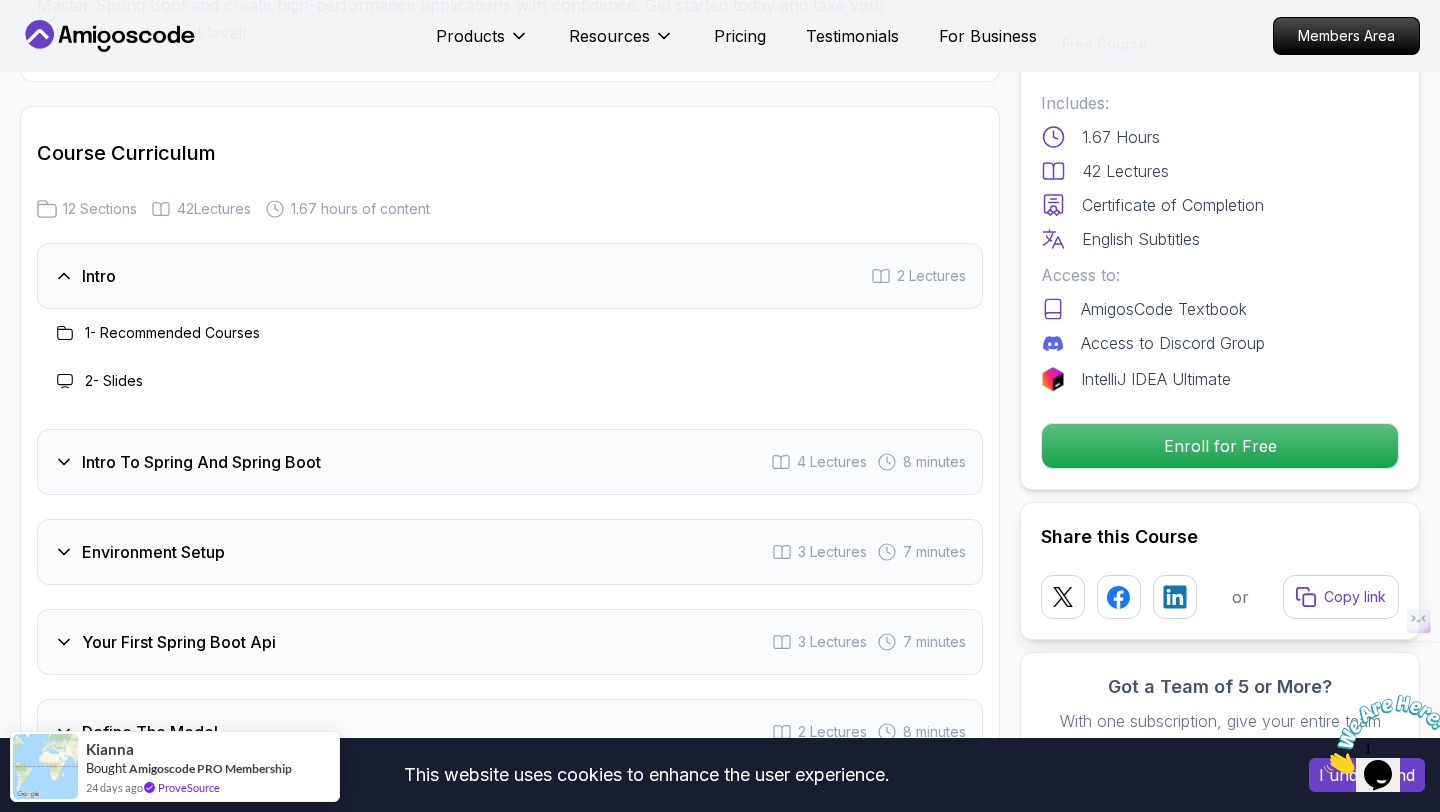 scroll, scrollTop: 2518, scrollLeft: 0, axis: vertical 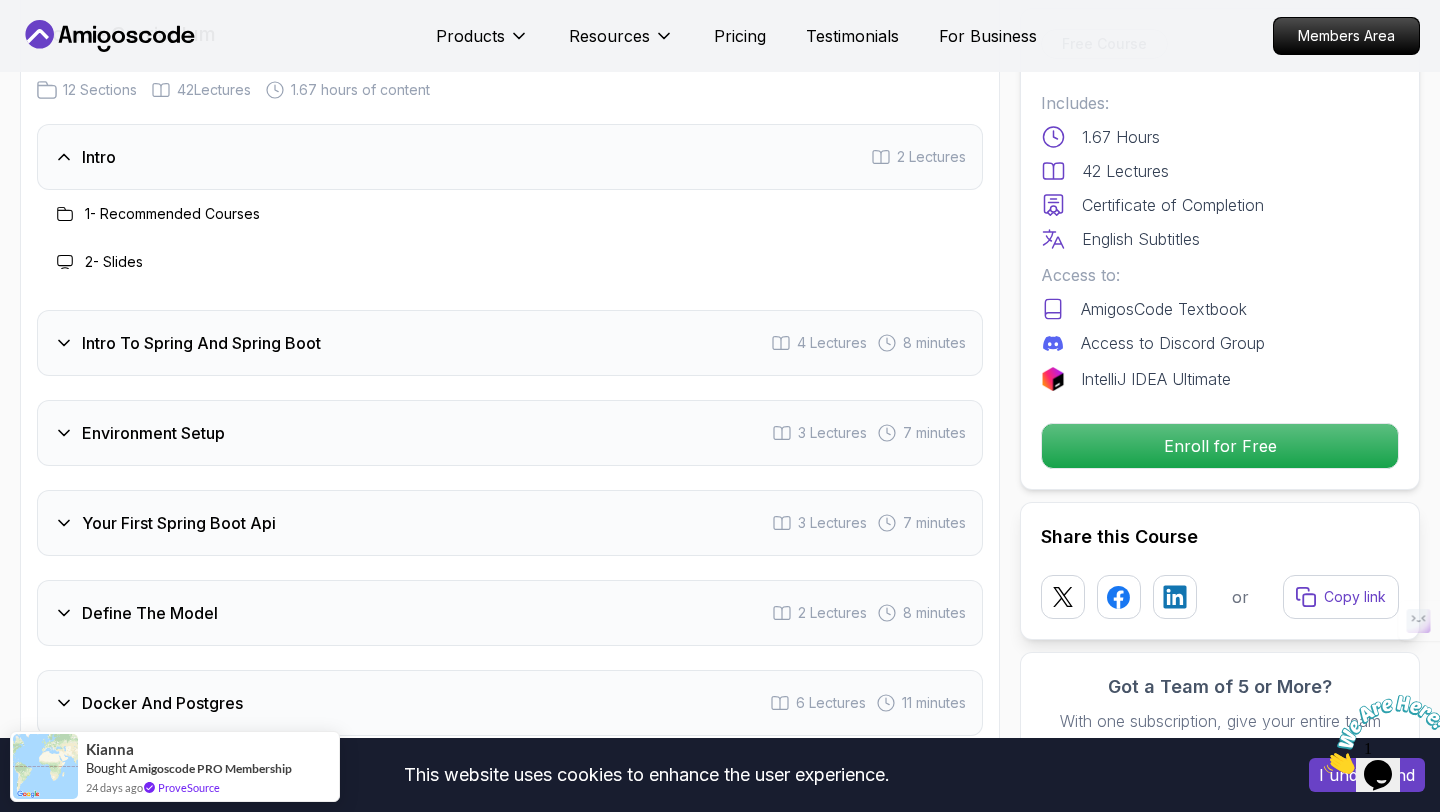 click on "Environment Setup" at bounding box center (153, 433) 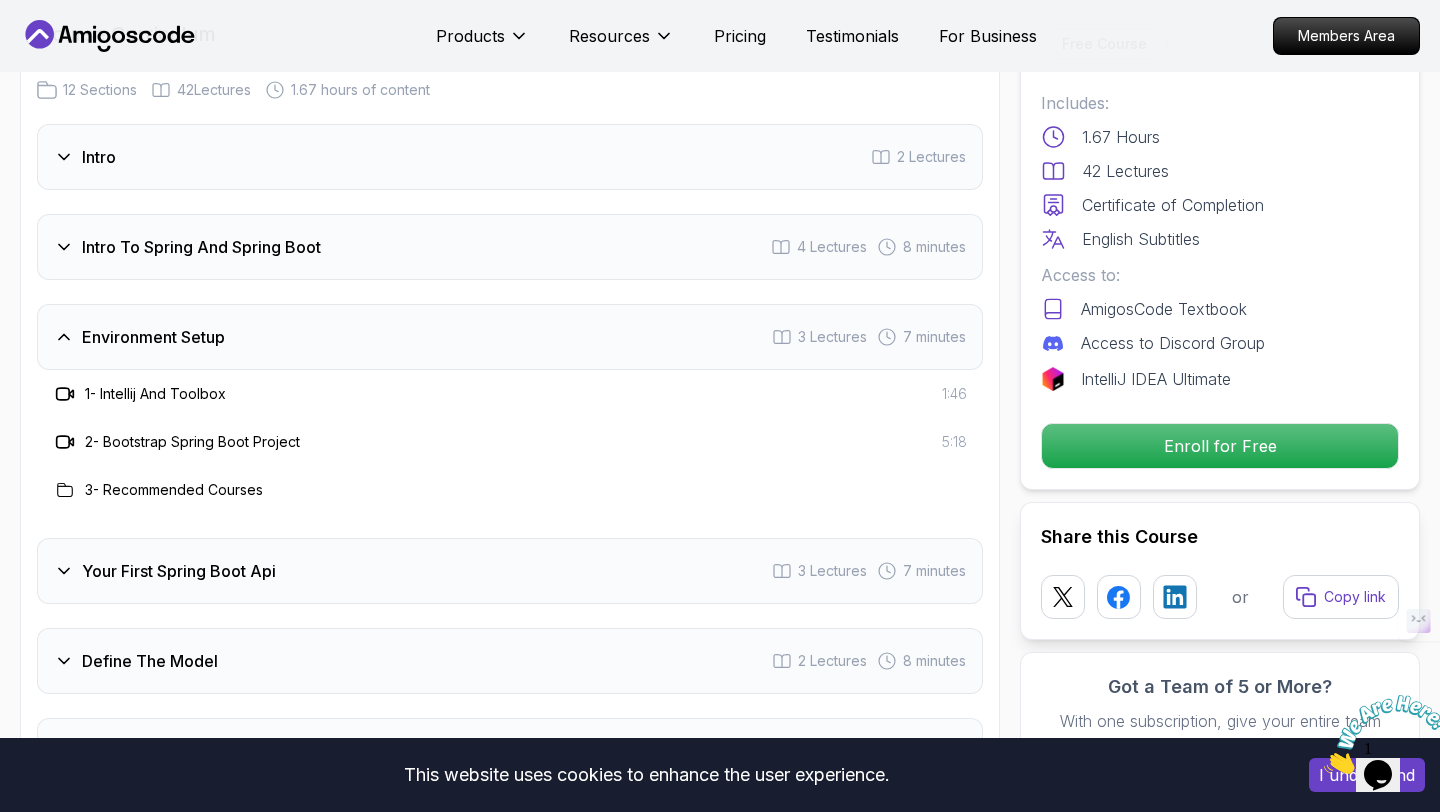 click on "1  -   Intellij And Toolbox  1:46" at bounding box center (510, 394) 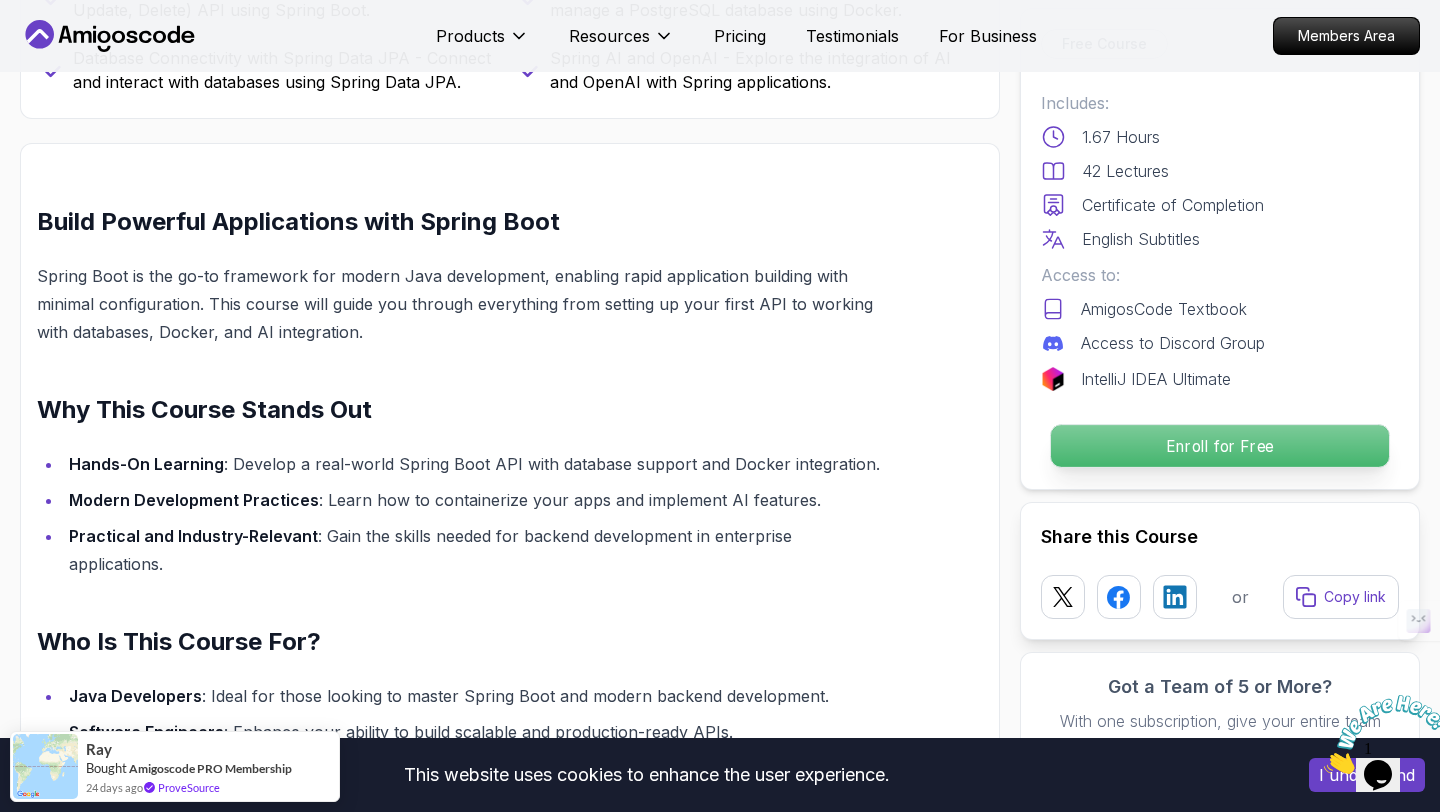 click on "Enroll for Free" at bounding box center (1220, 446) 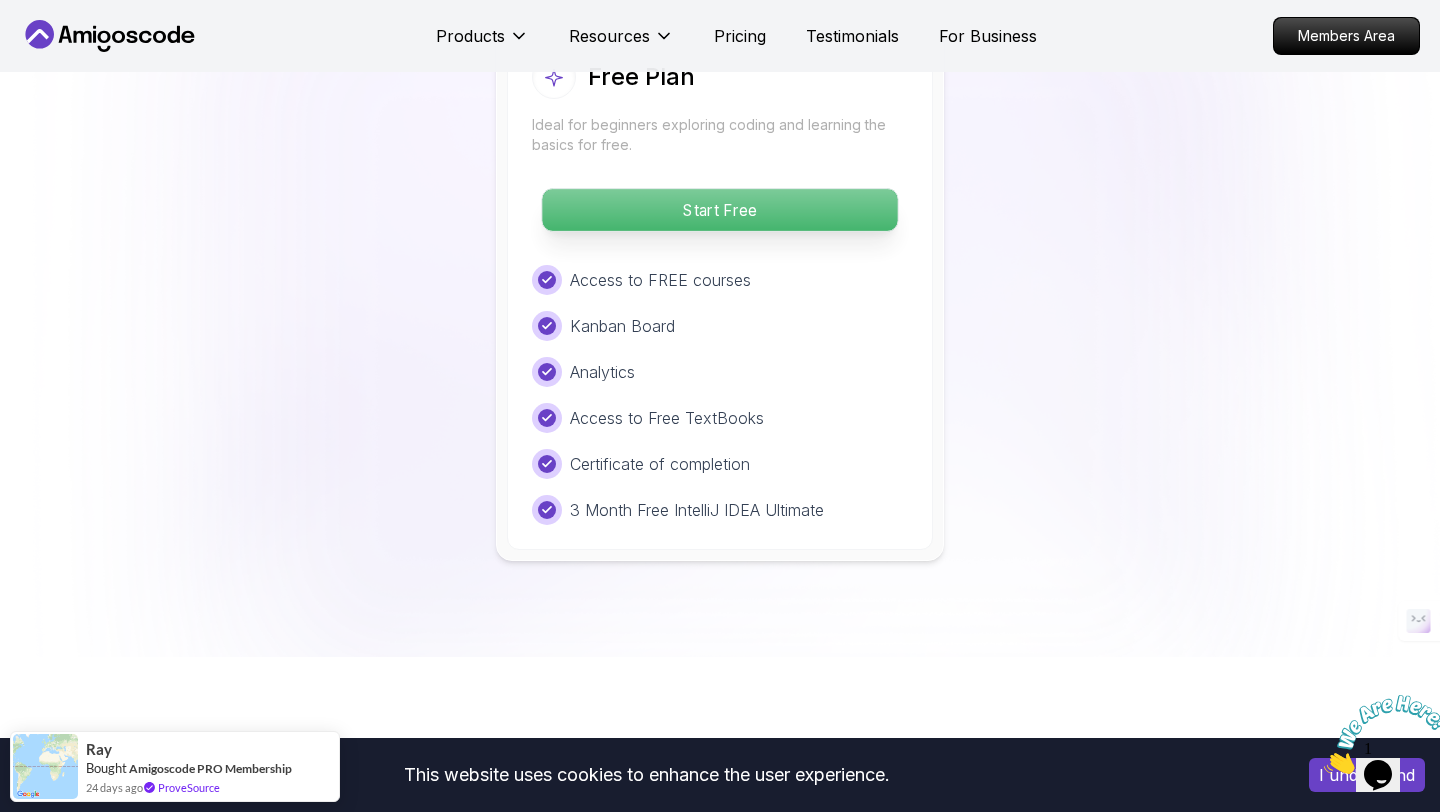 scroll, scrollTop: 4256, scrollLeft: 0, axis: vertical 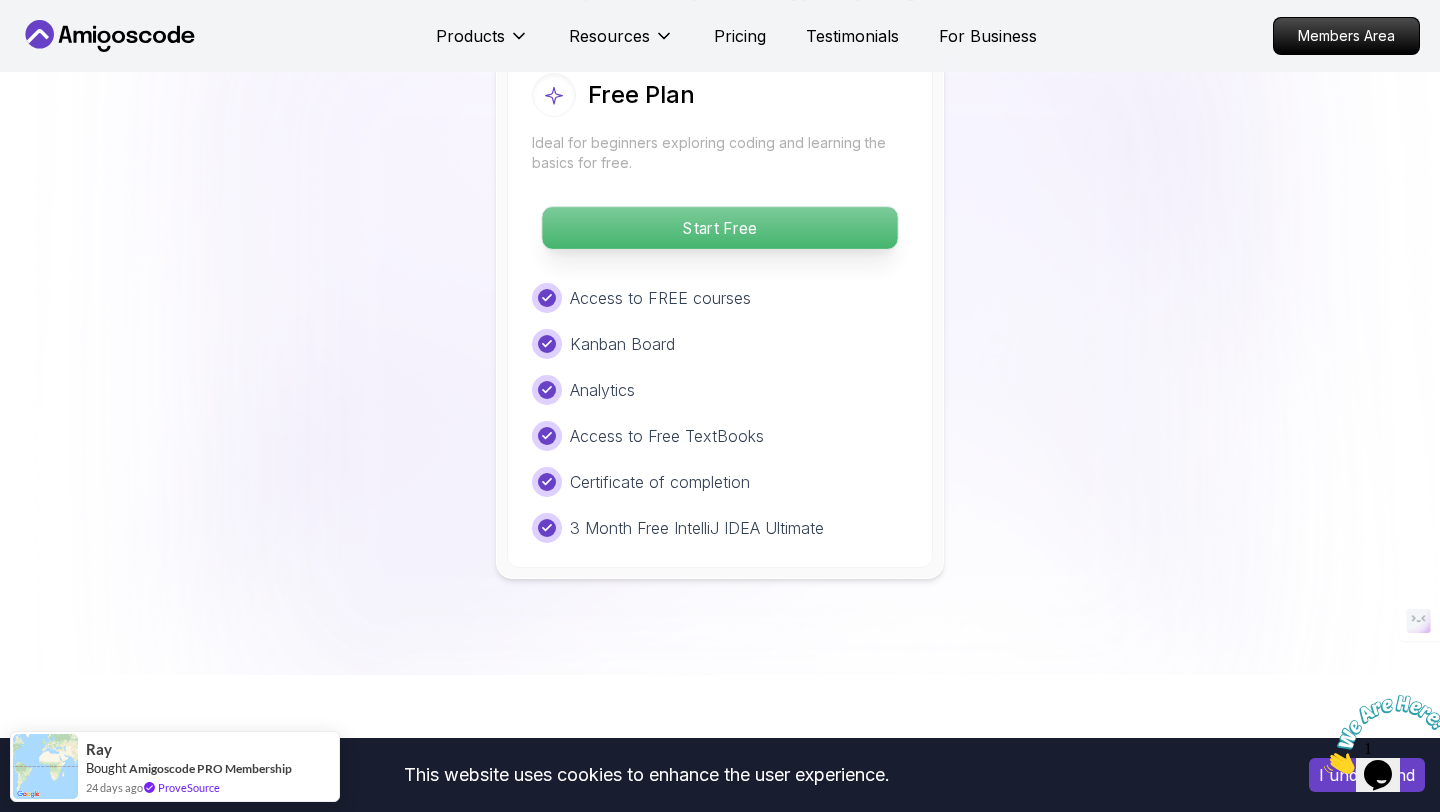 click on "Start Free" at bounding box center [719, 228] 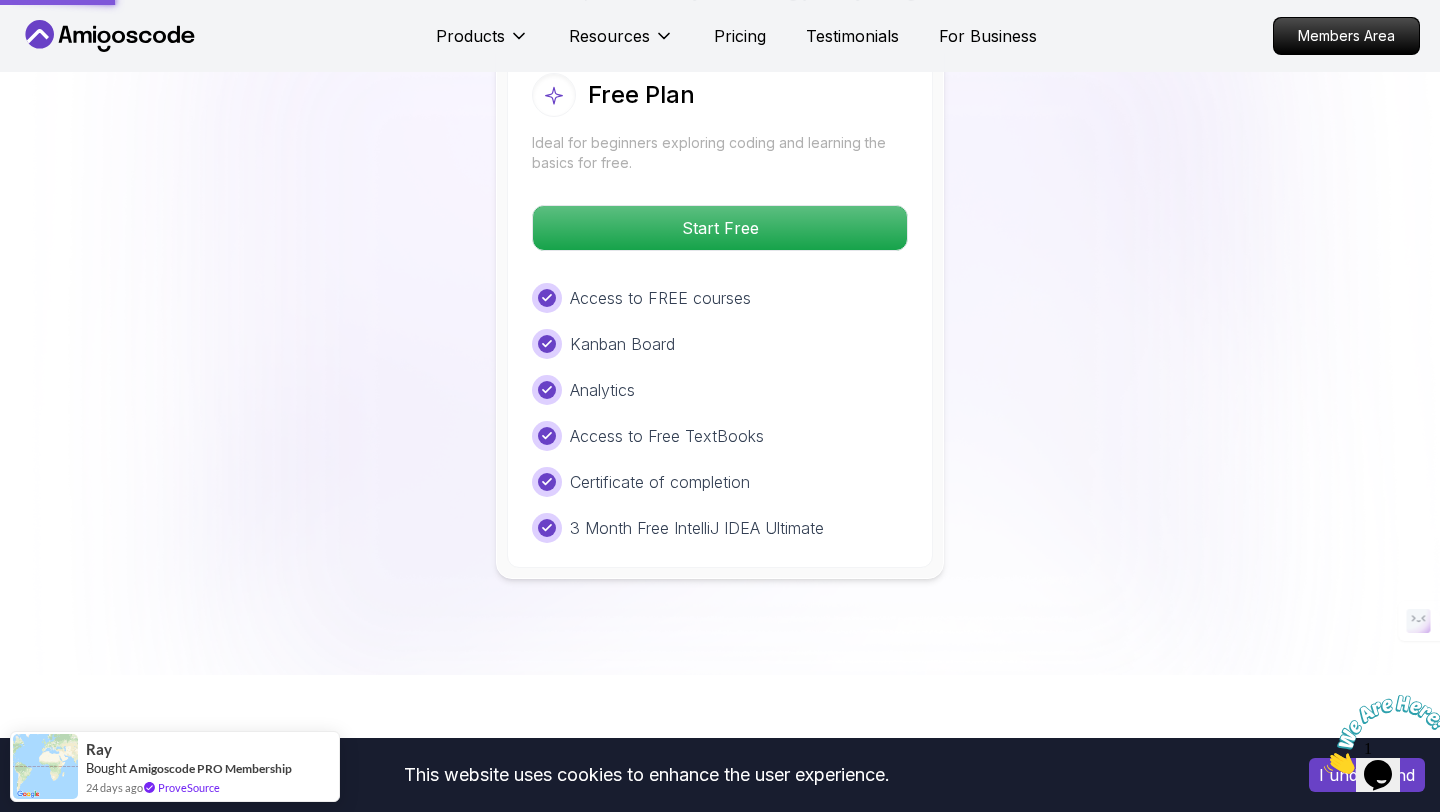scroll, scrollTop: 0, scrollLeft: 0, axis: both 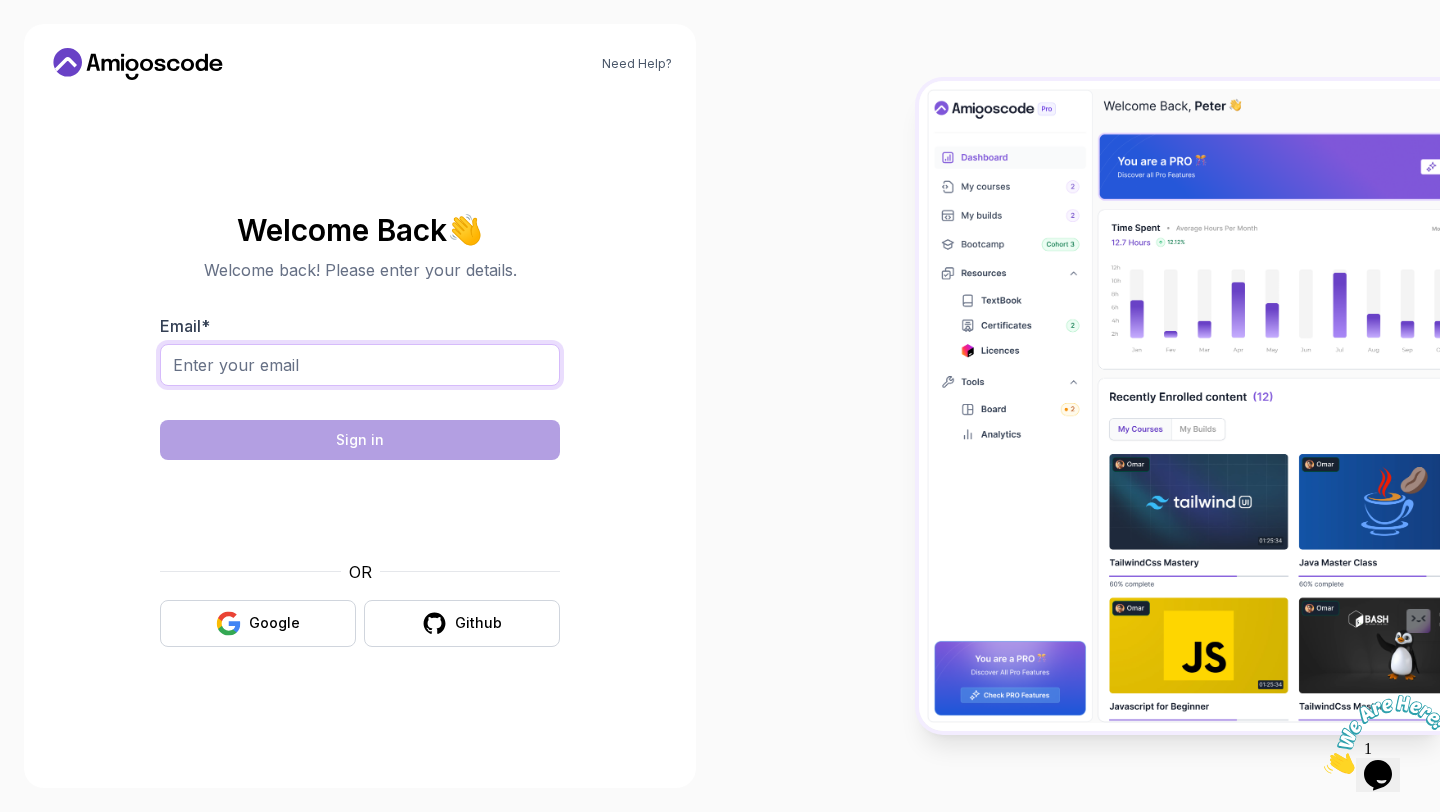 click on "Email *" at bounding box center [360, 365] 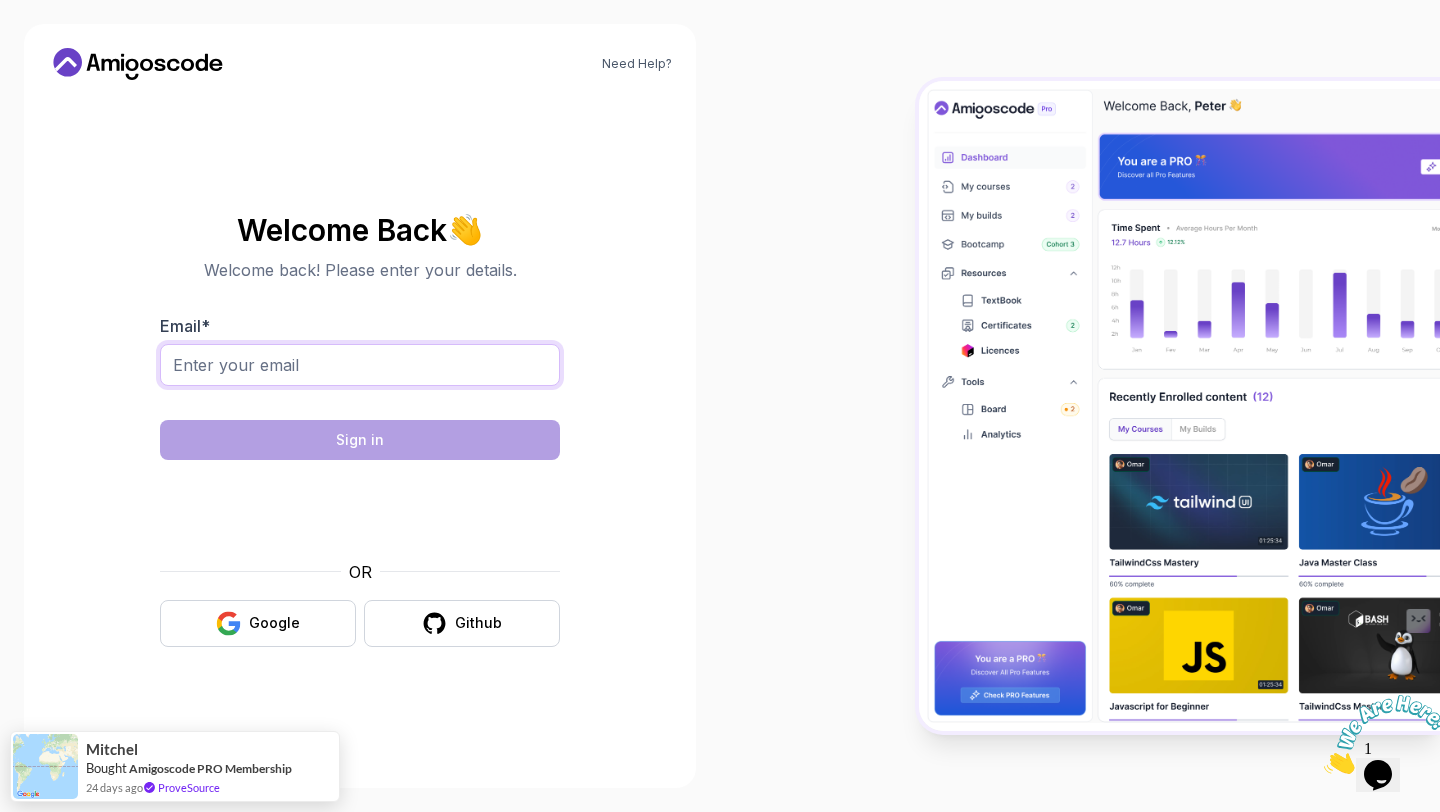 type on "akansha.saraswat3@gmail.com" 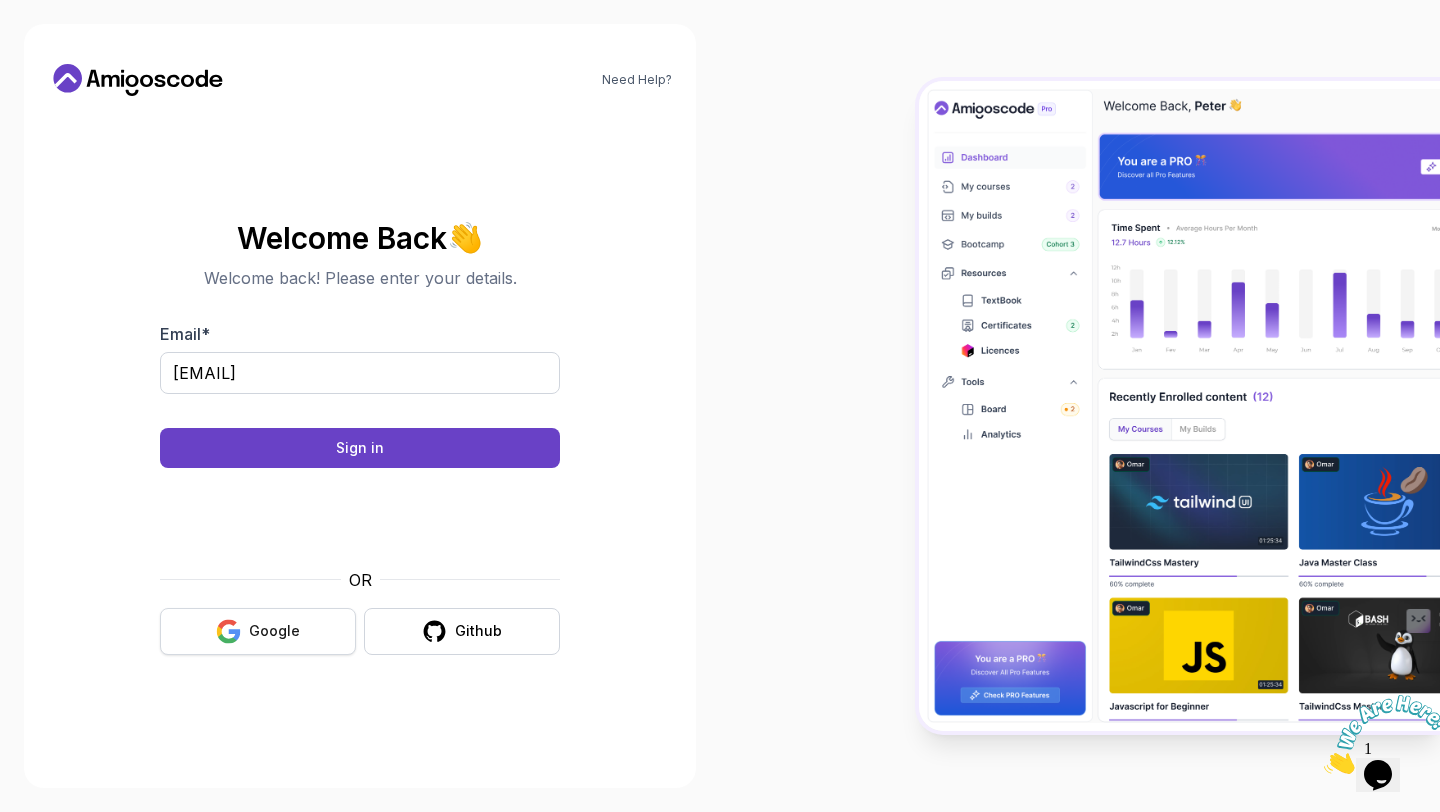 click on "Google" at bounding box center (274, 631) 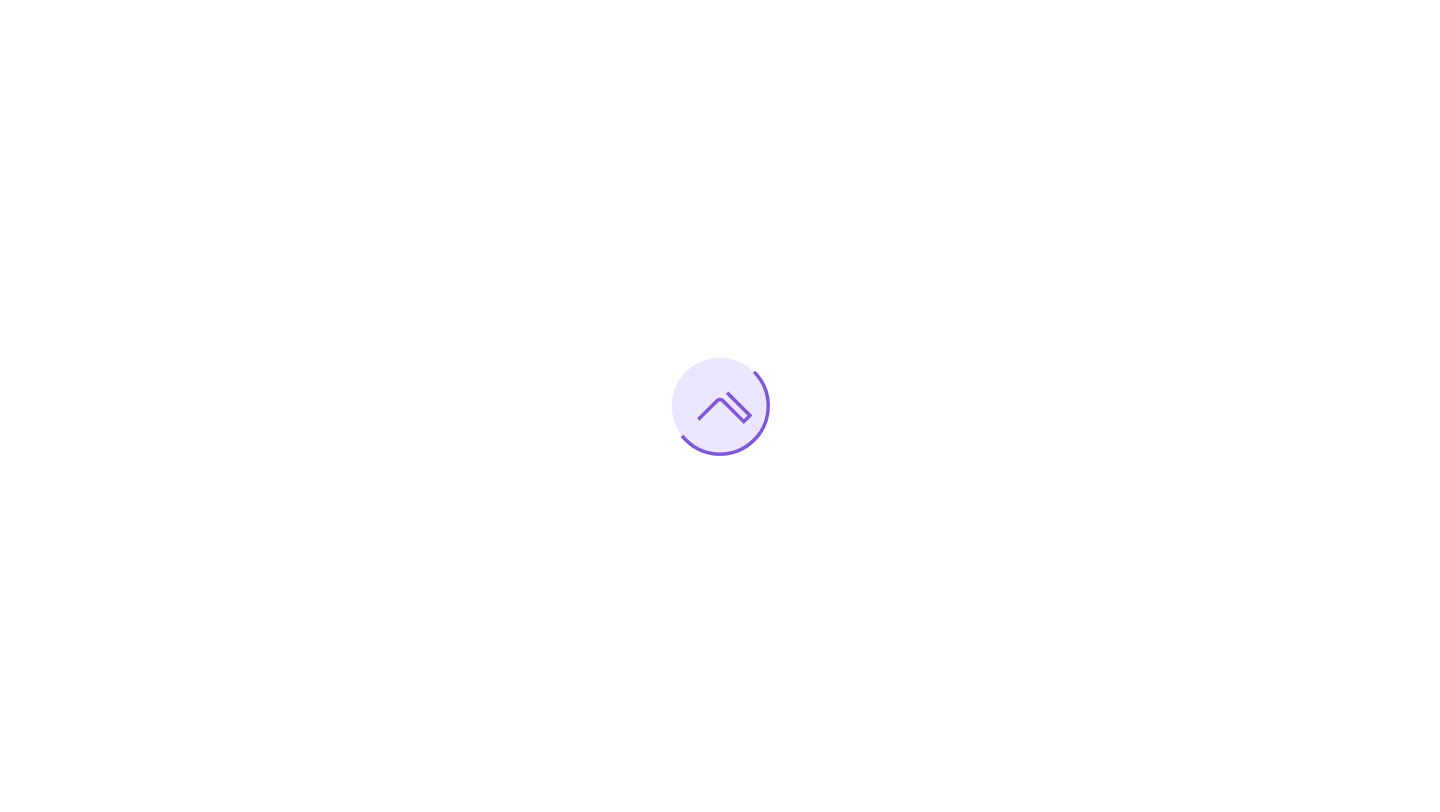 scroll, scrollTop: 0, scrollLeft: 0, axis: both 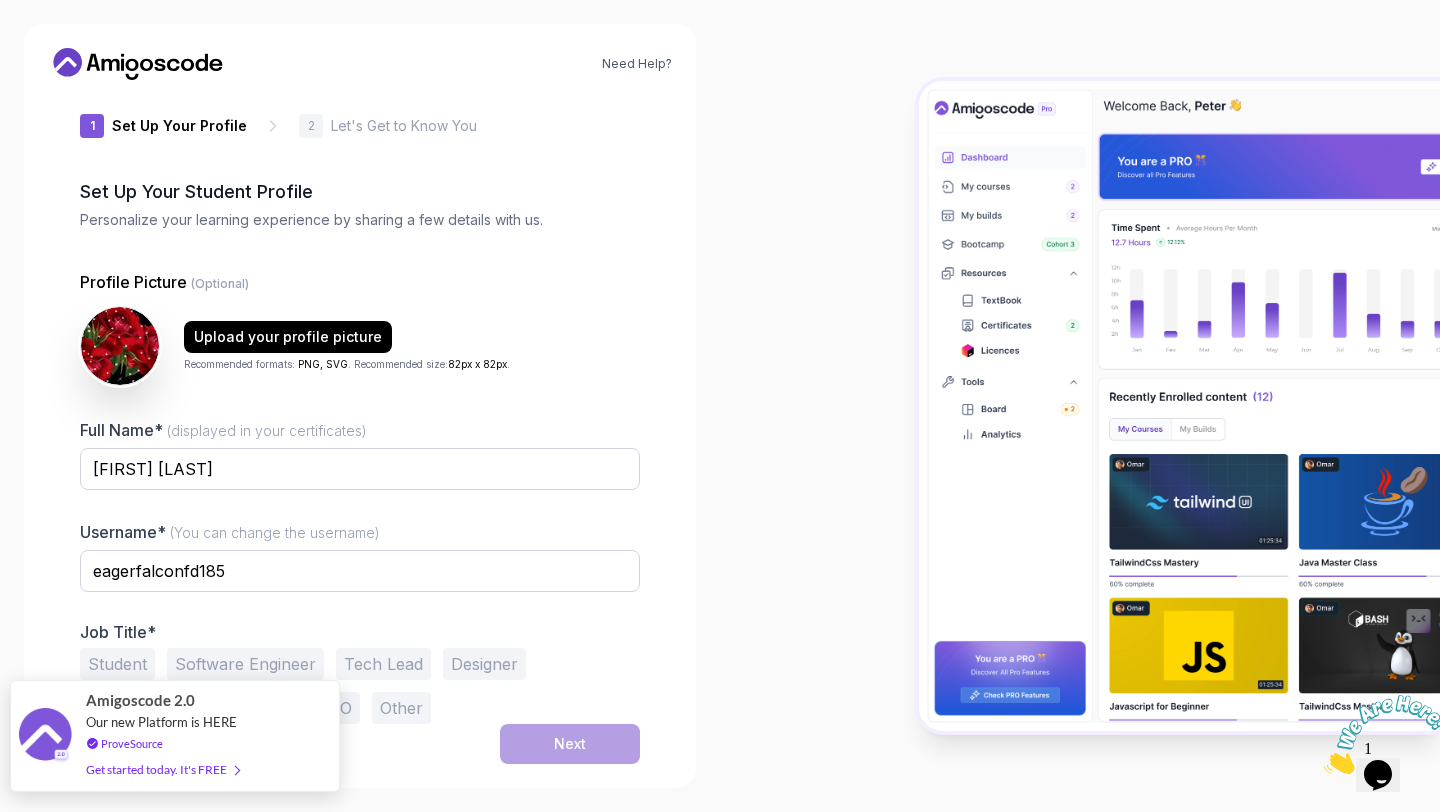 click on "Get started today. It's FREE" at bounding box center [162, 769] 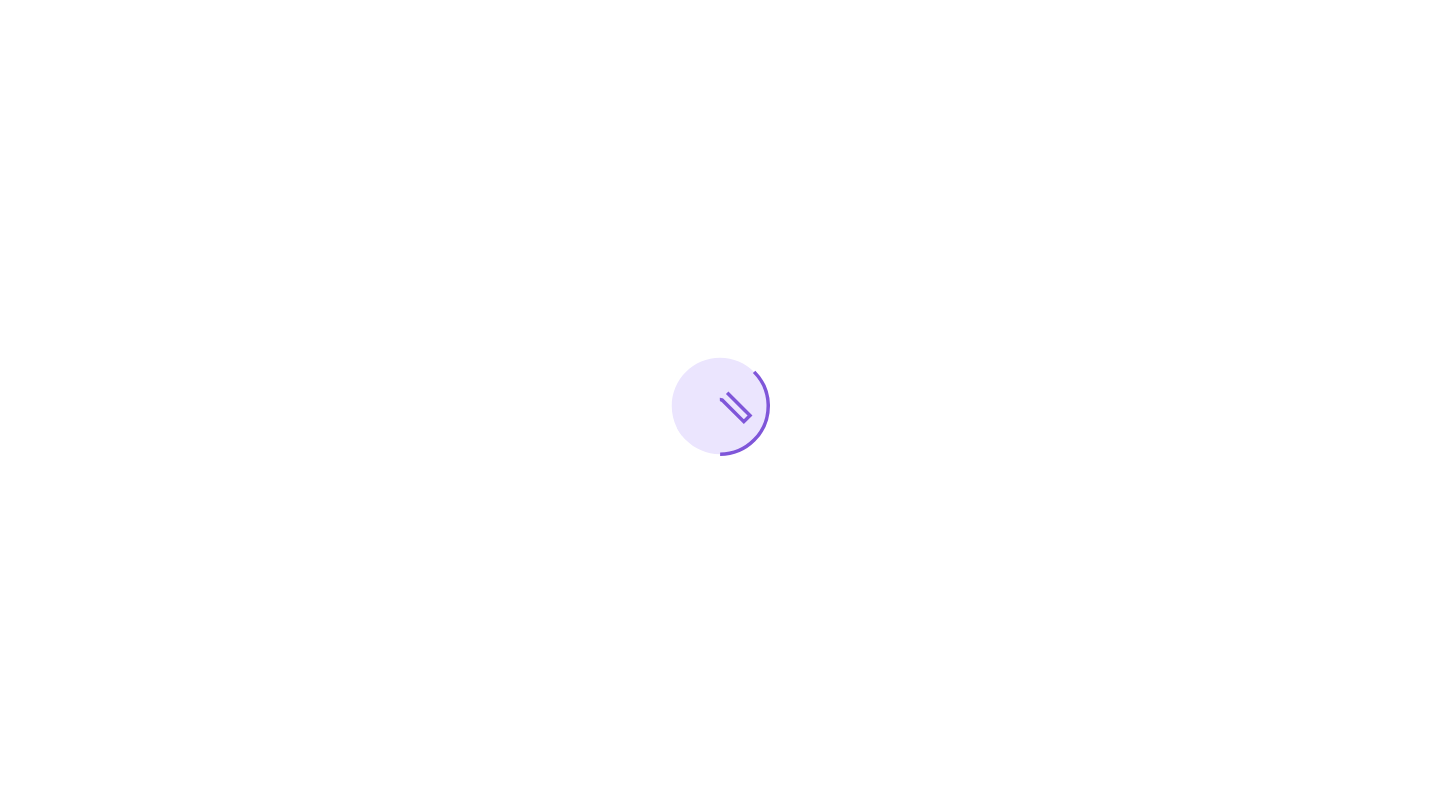 scroll, scrollTop: 0, scrollLeft: 0, axis: both 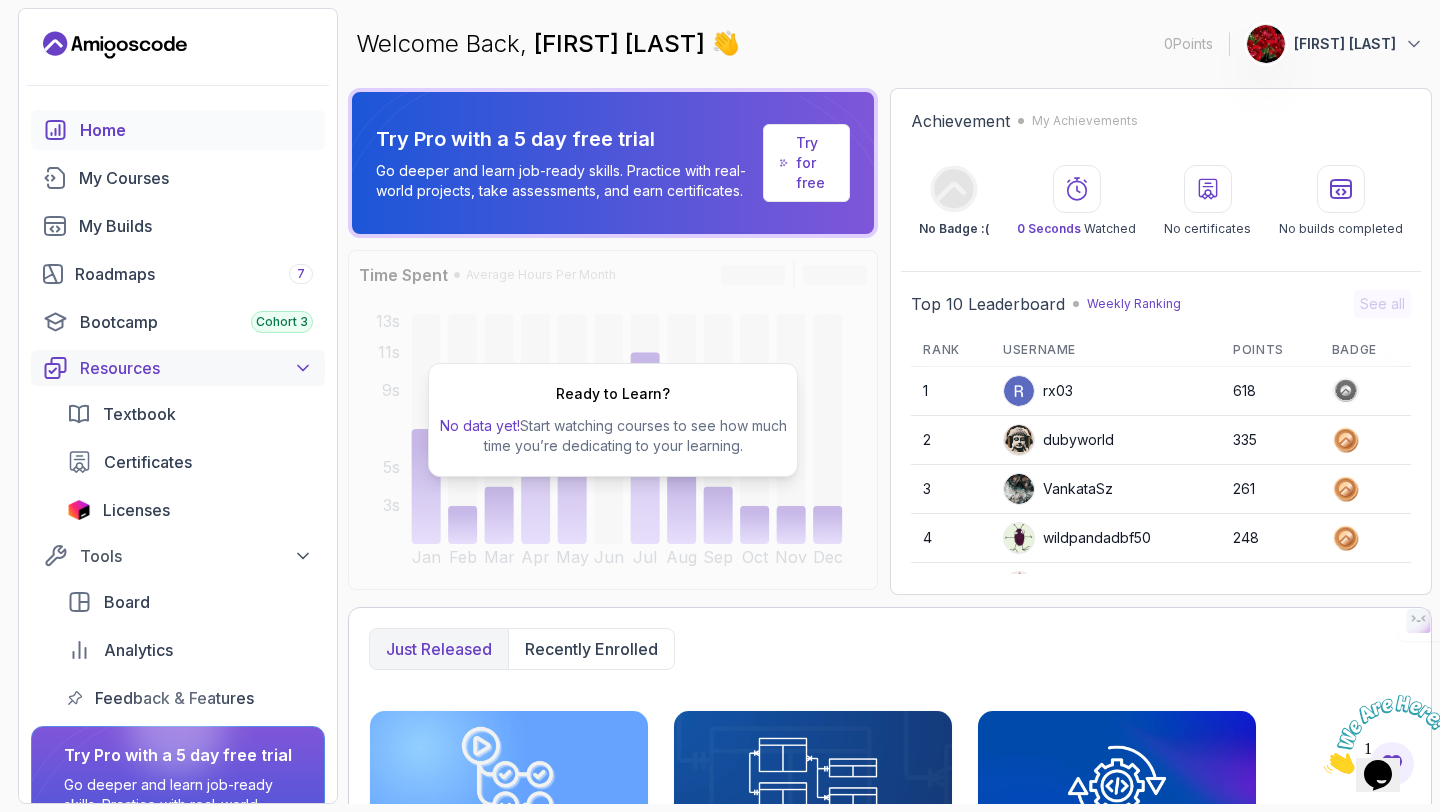click on "Resources" at bounding box center [196, 368] 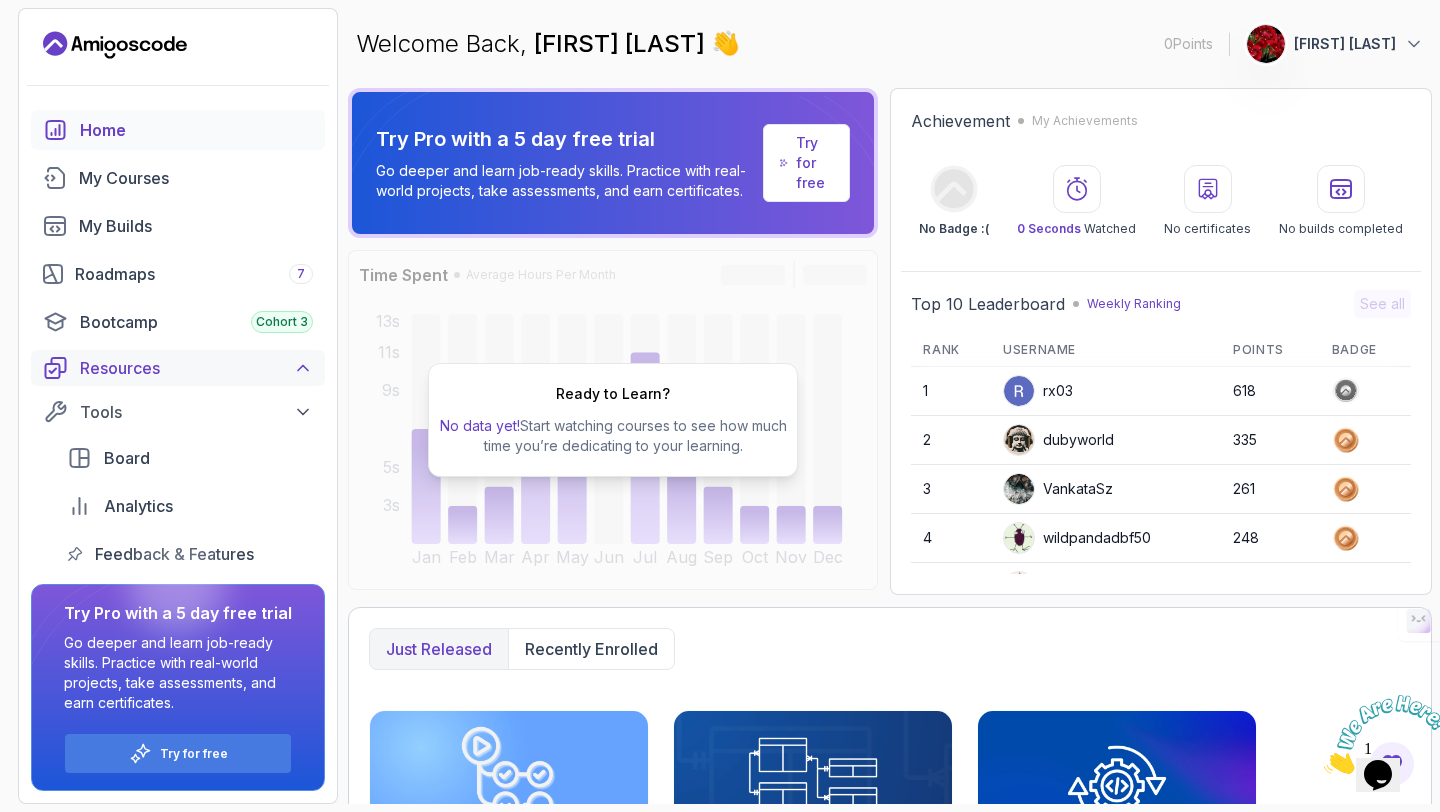 click on "Resources" at bounding box center [196, 368] 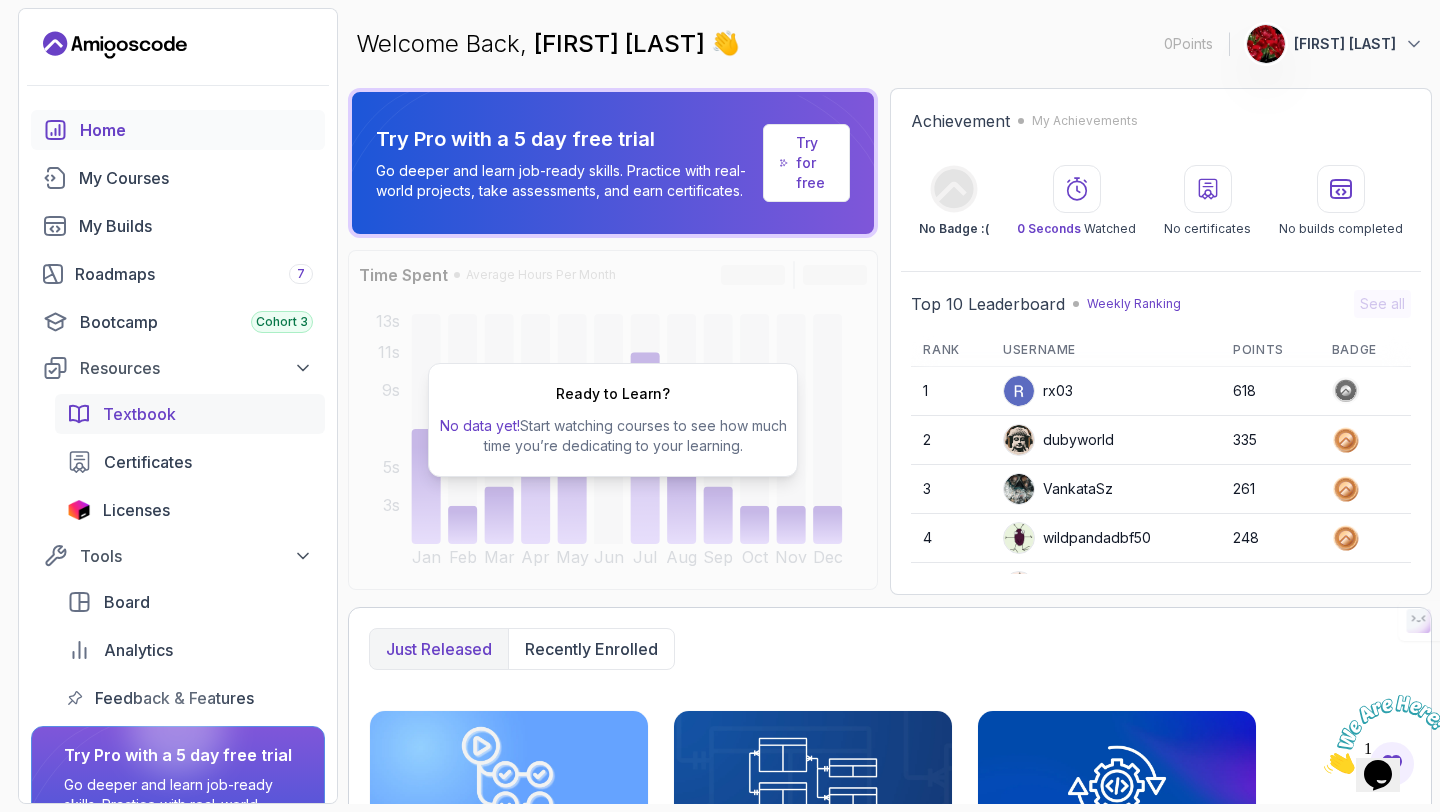 click on "Textbook" at bounding box center [139, 414] 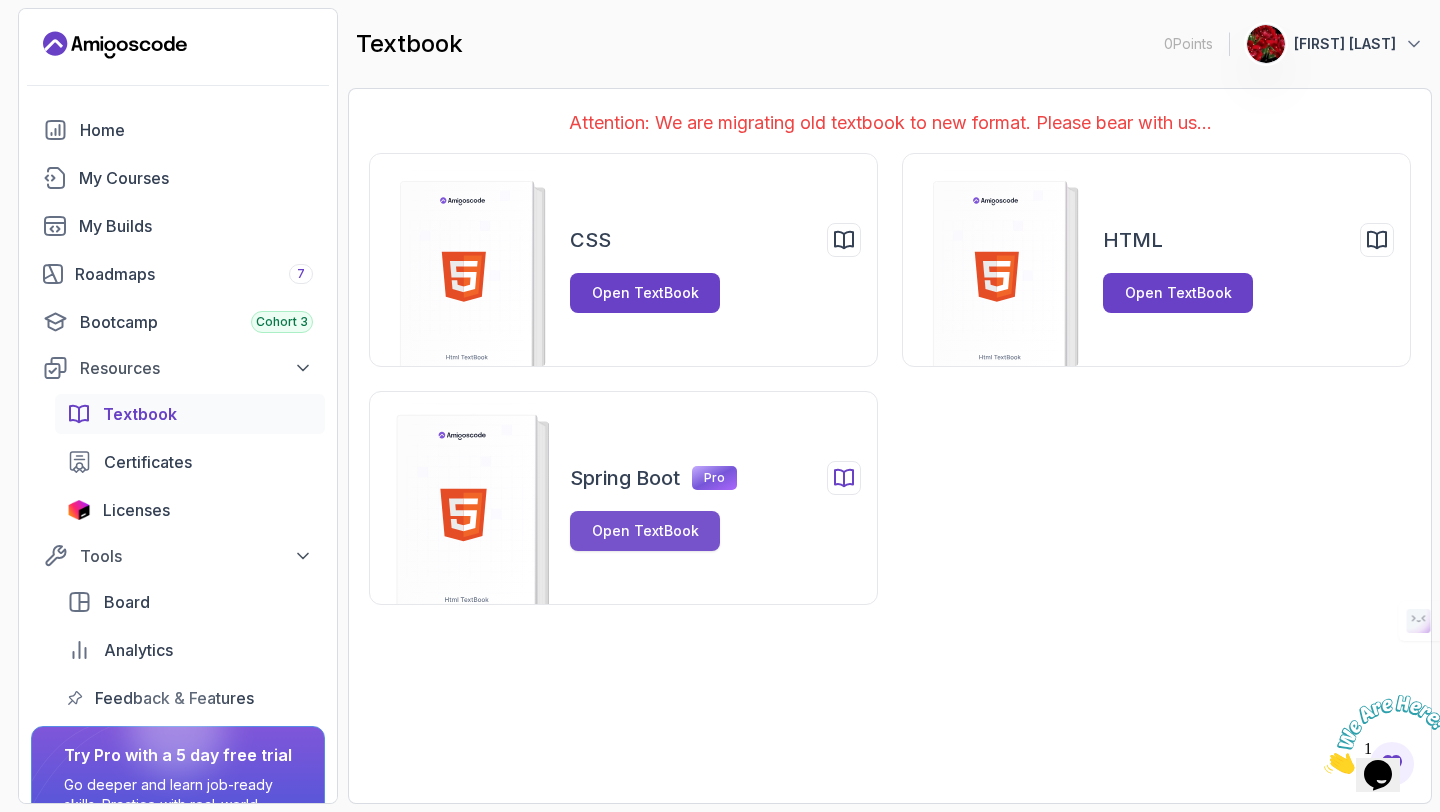 click on "Open TextBook" at bounding box center (645, 531) 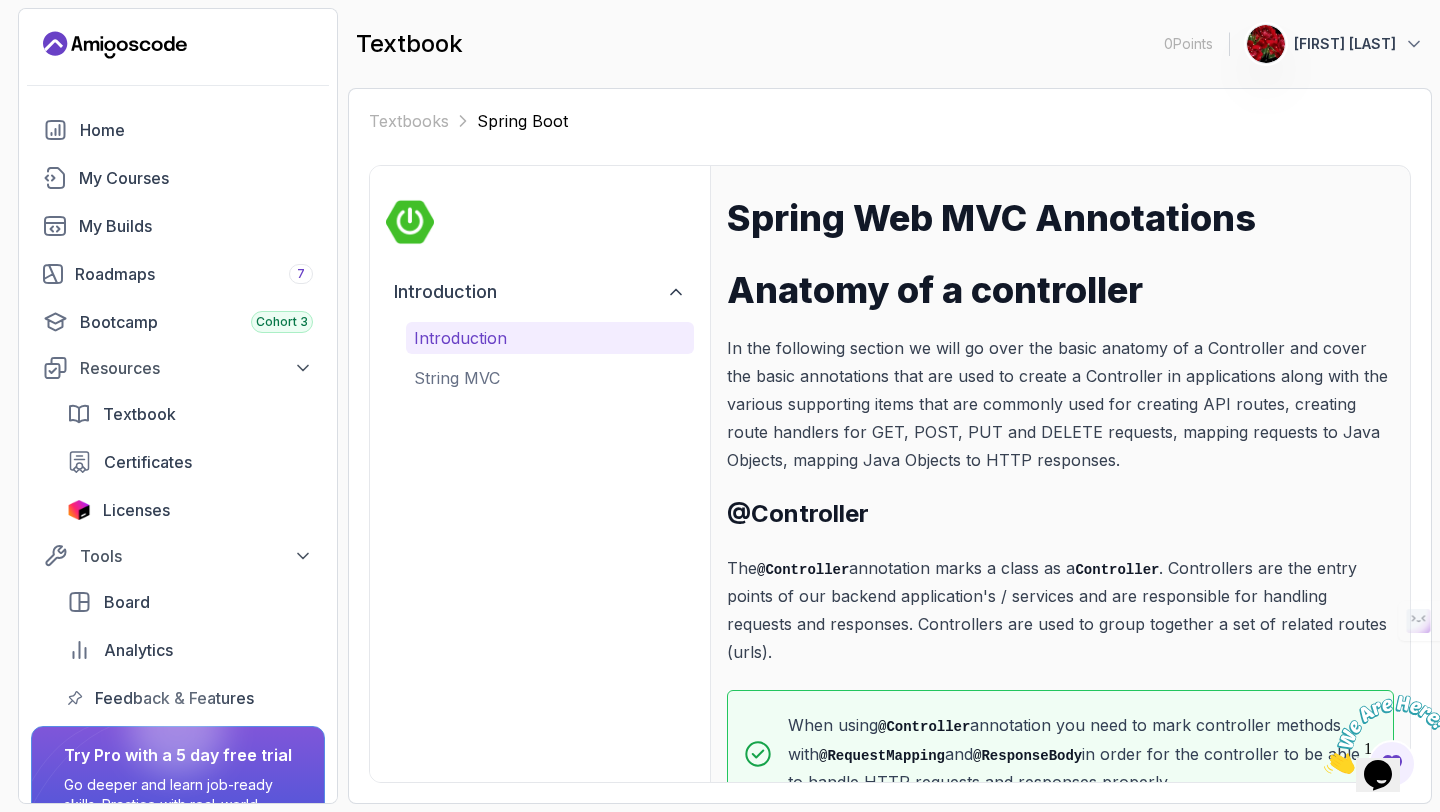 scroll, scrollTop: 38, scrollLeft: 0, axis: vertical 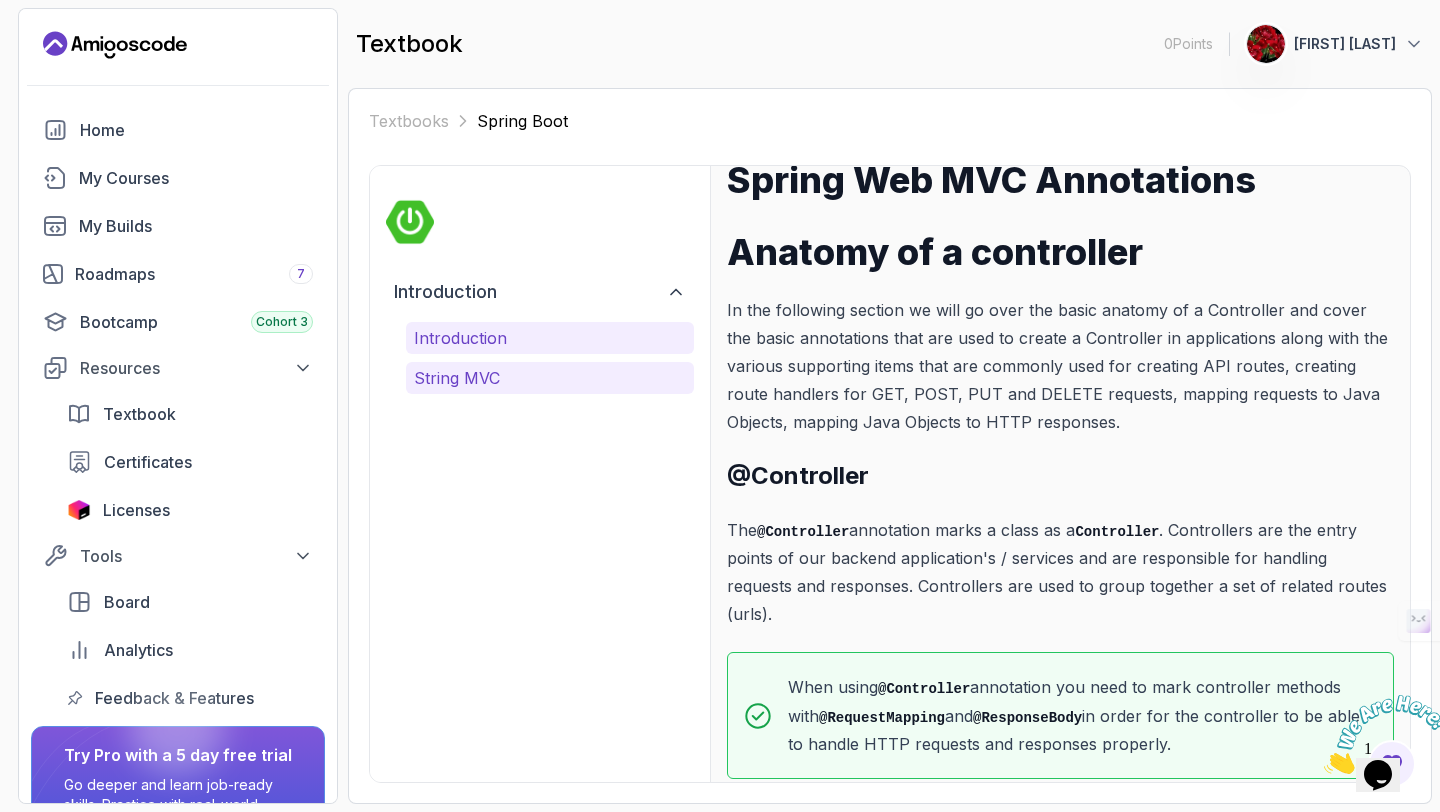 click on "String MVC" at bounding box center [550, 378] 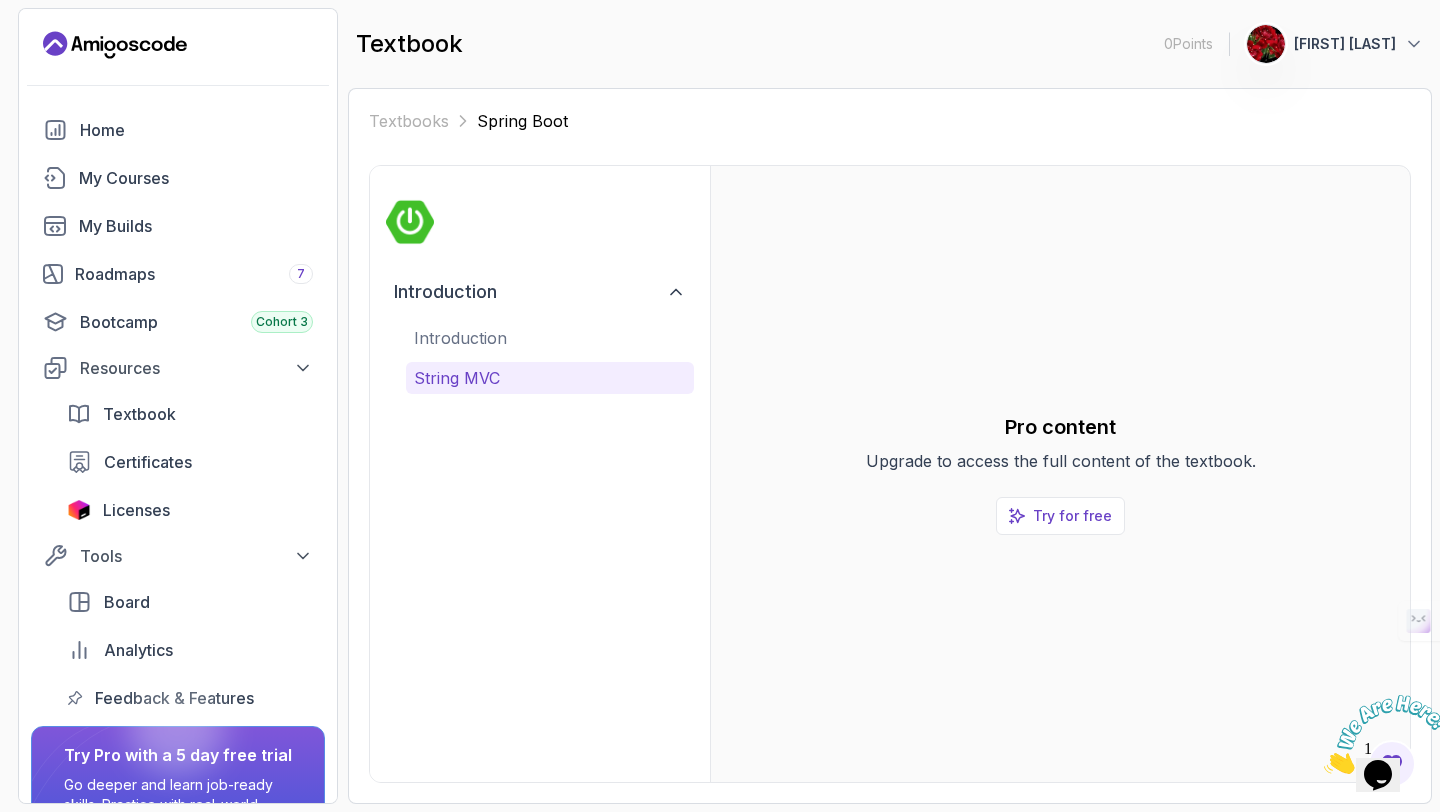 scroll, scrollTop: 0, scrollLeft: 0, axis: both 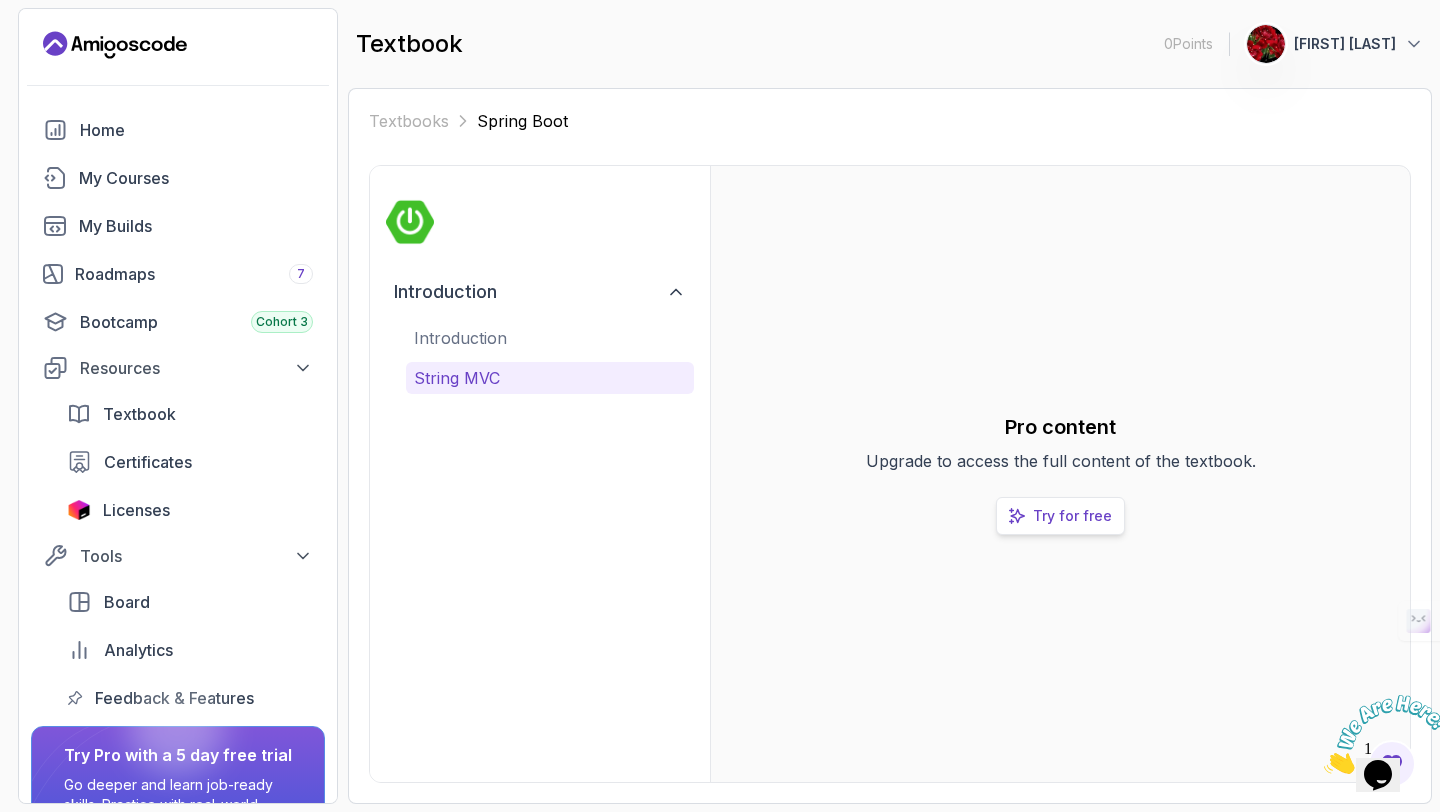 click 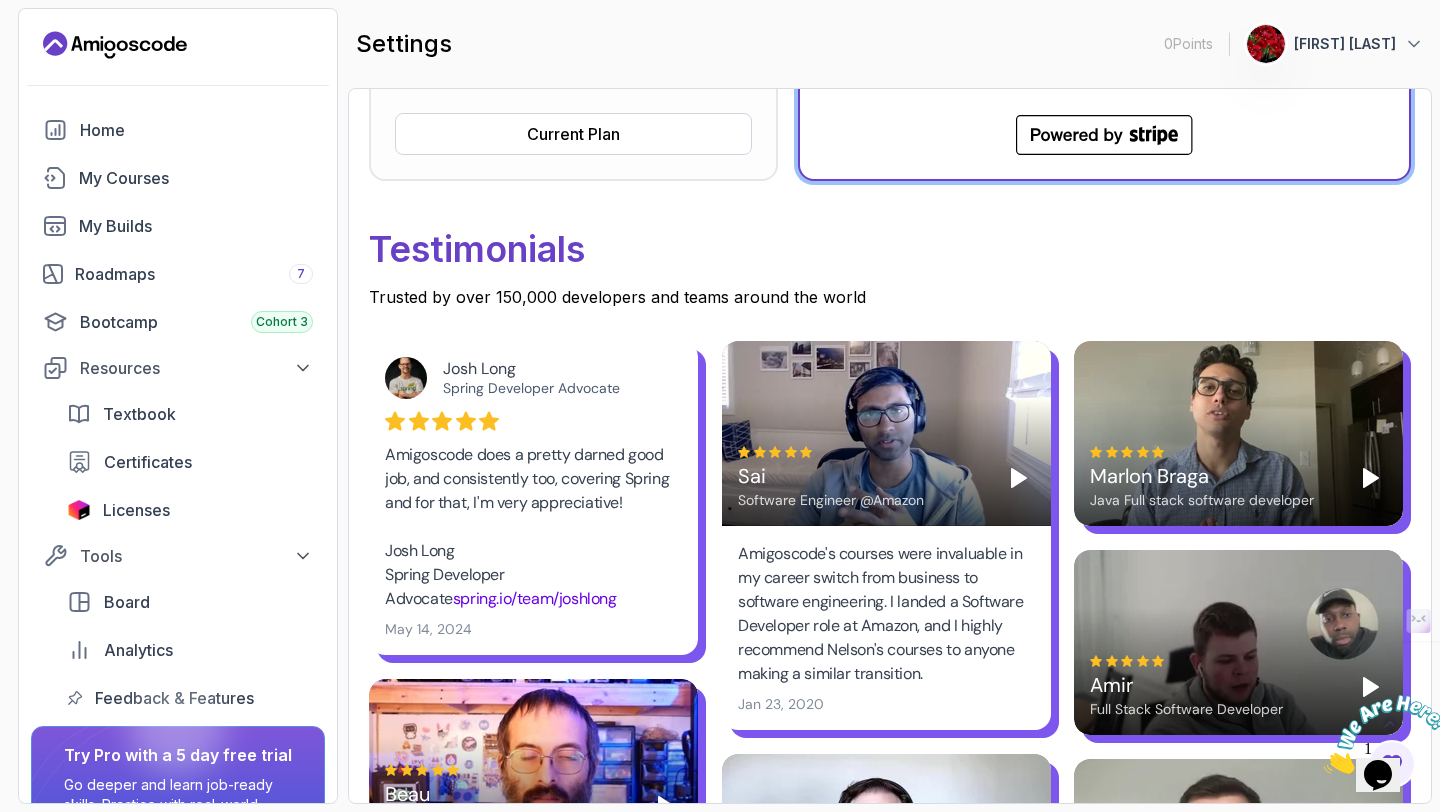 scroll, scrollTop: 1078, scrollLeft: 0, axis: vertical 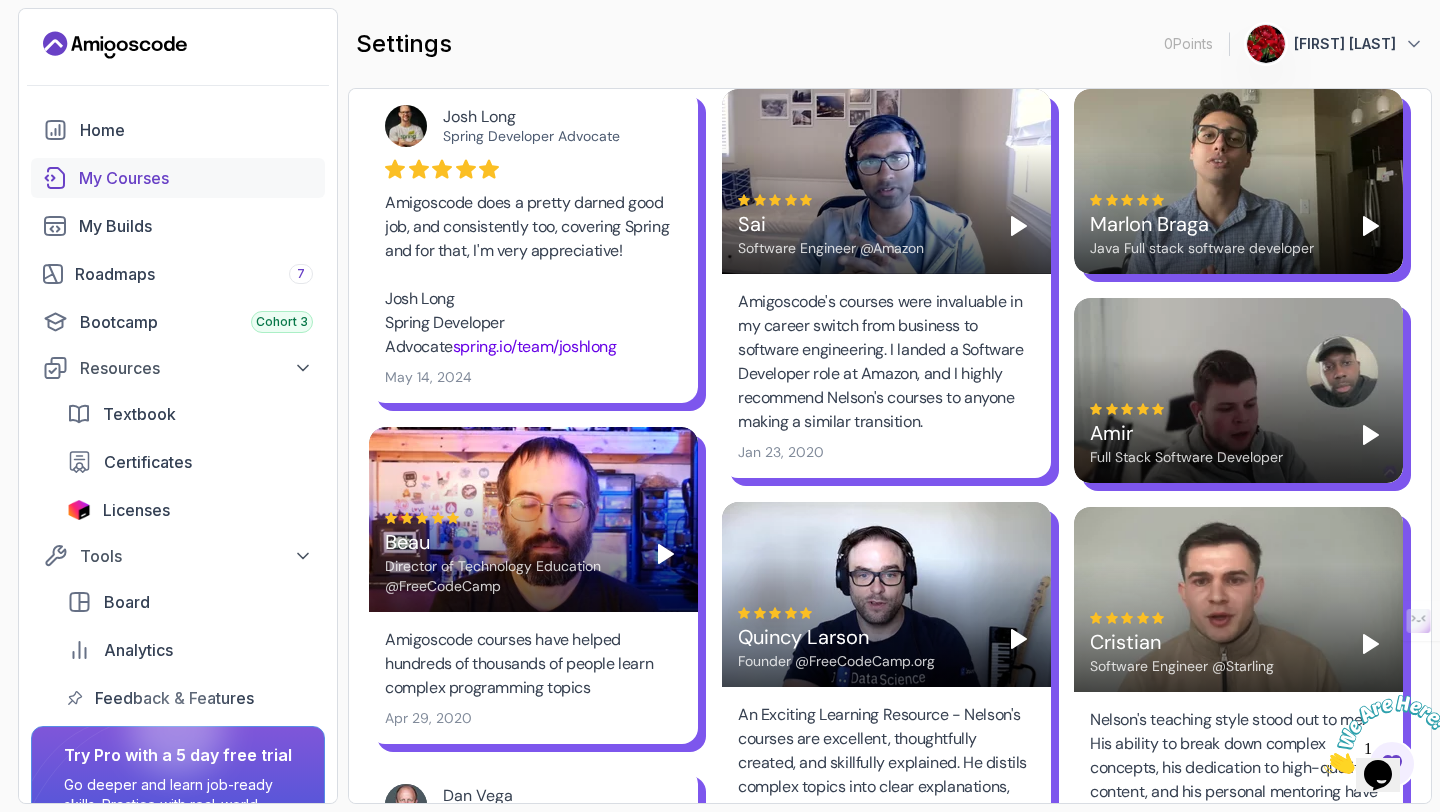 click on "My Courses" at bounding box center (196, 178) 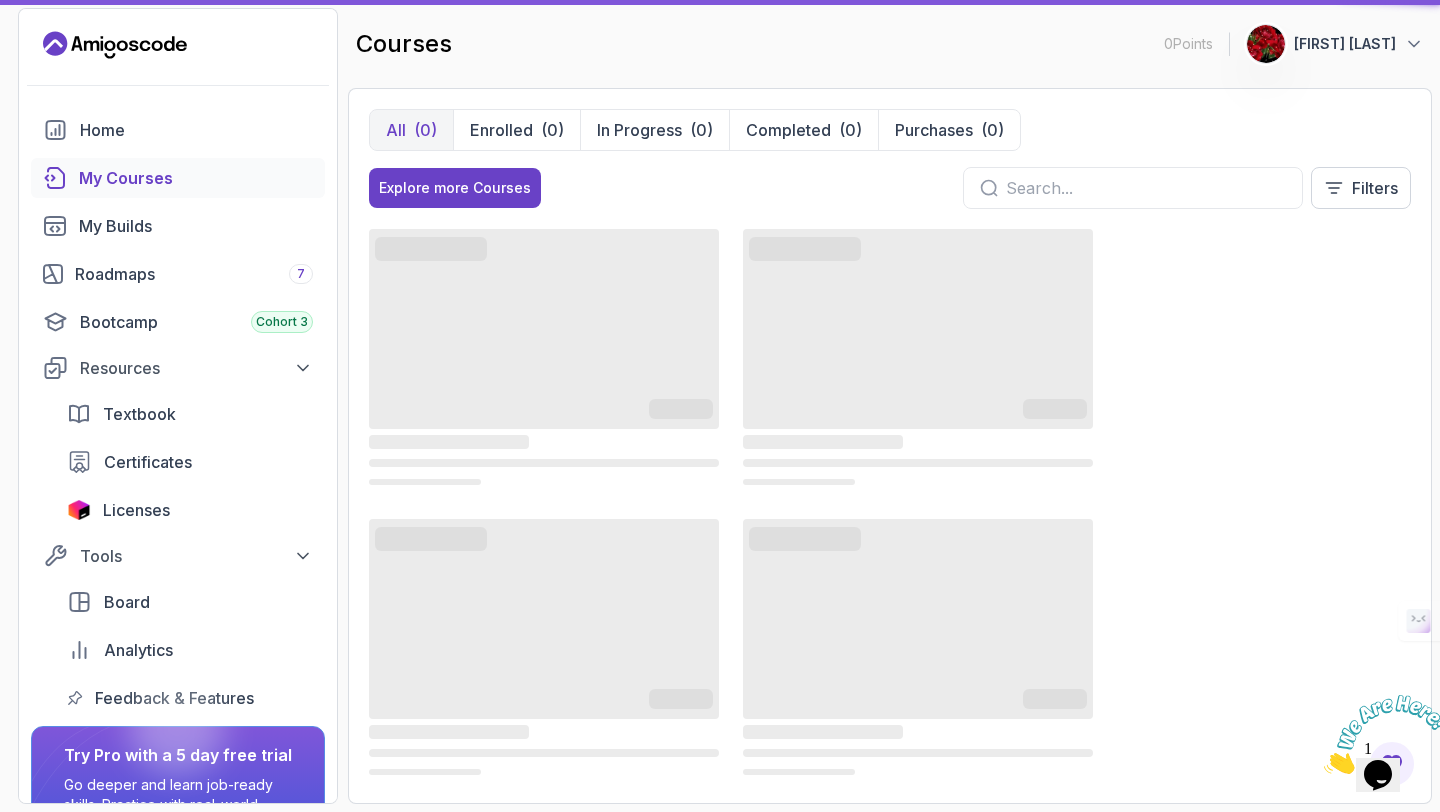 scroll, scrollTop: 0, scrollLeft: 0, axis: both 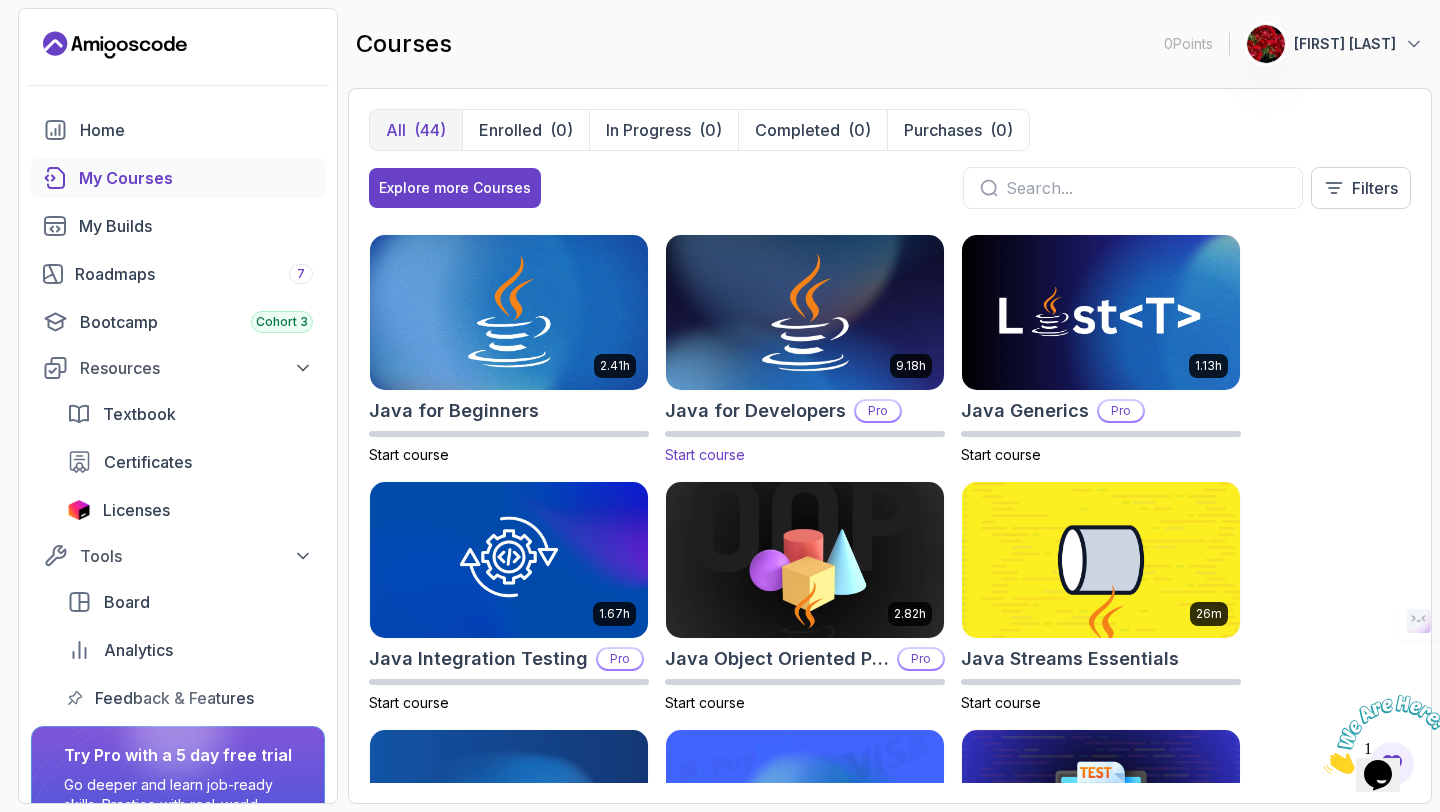 click at bounding box center (805, 312) 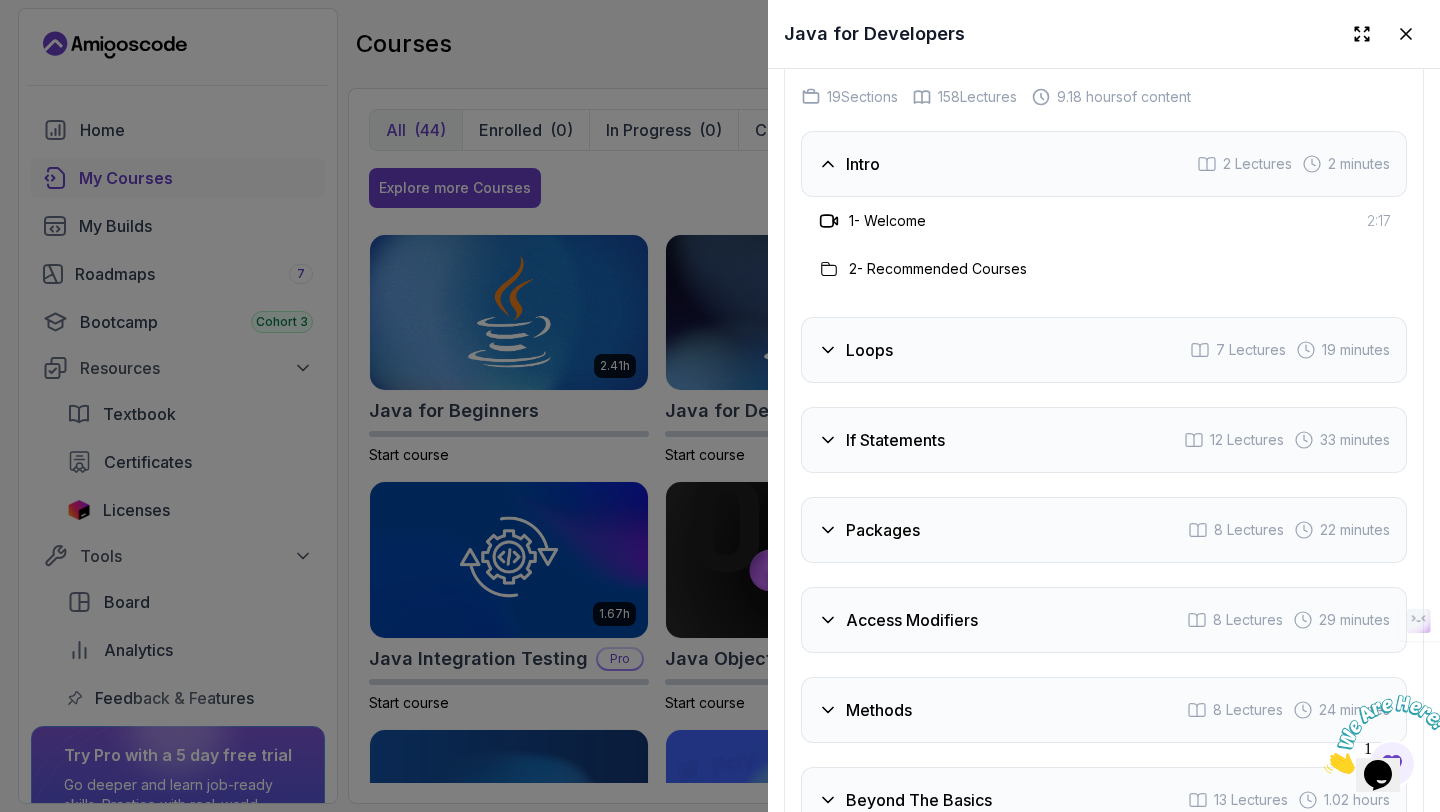 scroll, scrollTop: 3030, scrollLeft: 0, axis: vertical 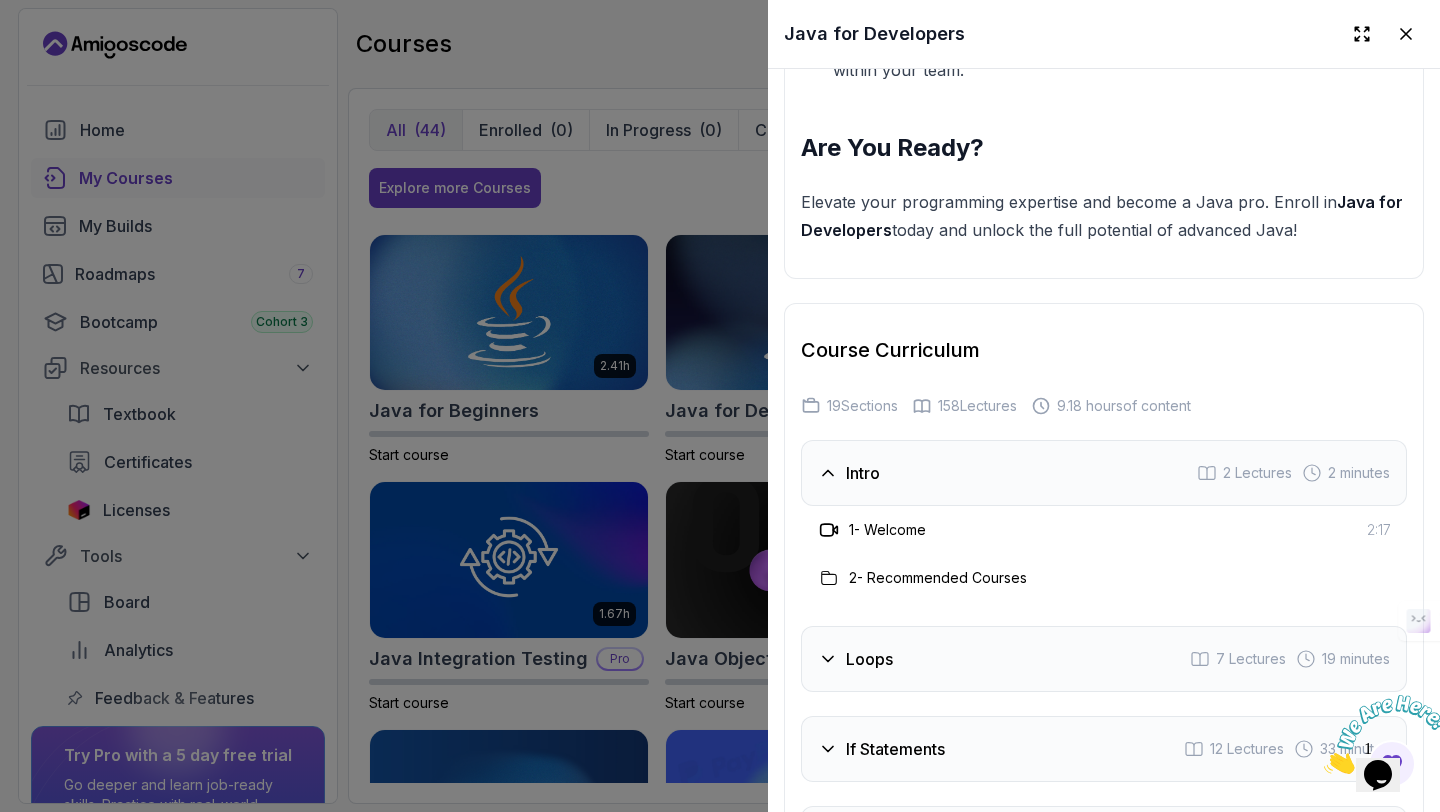 click on "Loops" at bounding box center (855, 659) 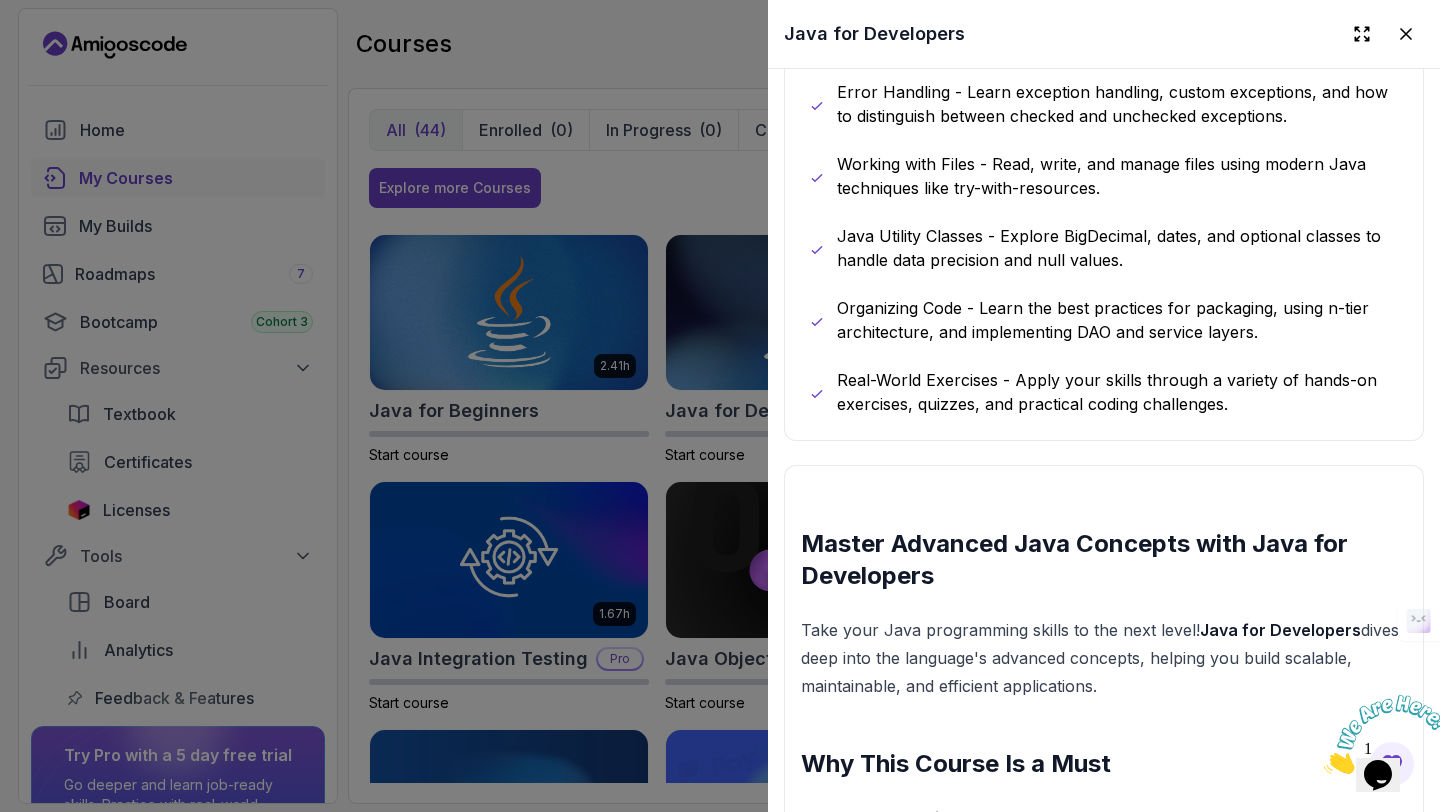 scroll, scrollTop: 693, scrollLeft: 0, axis: vertical 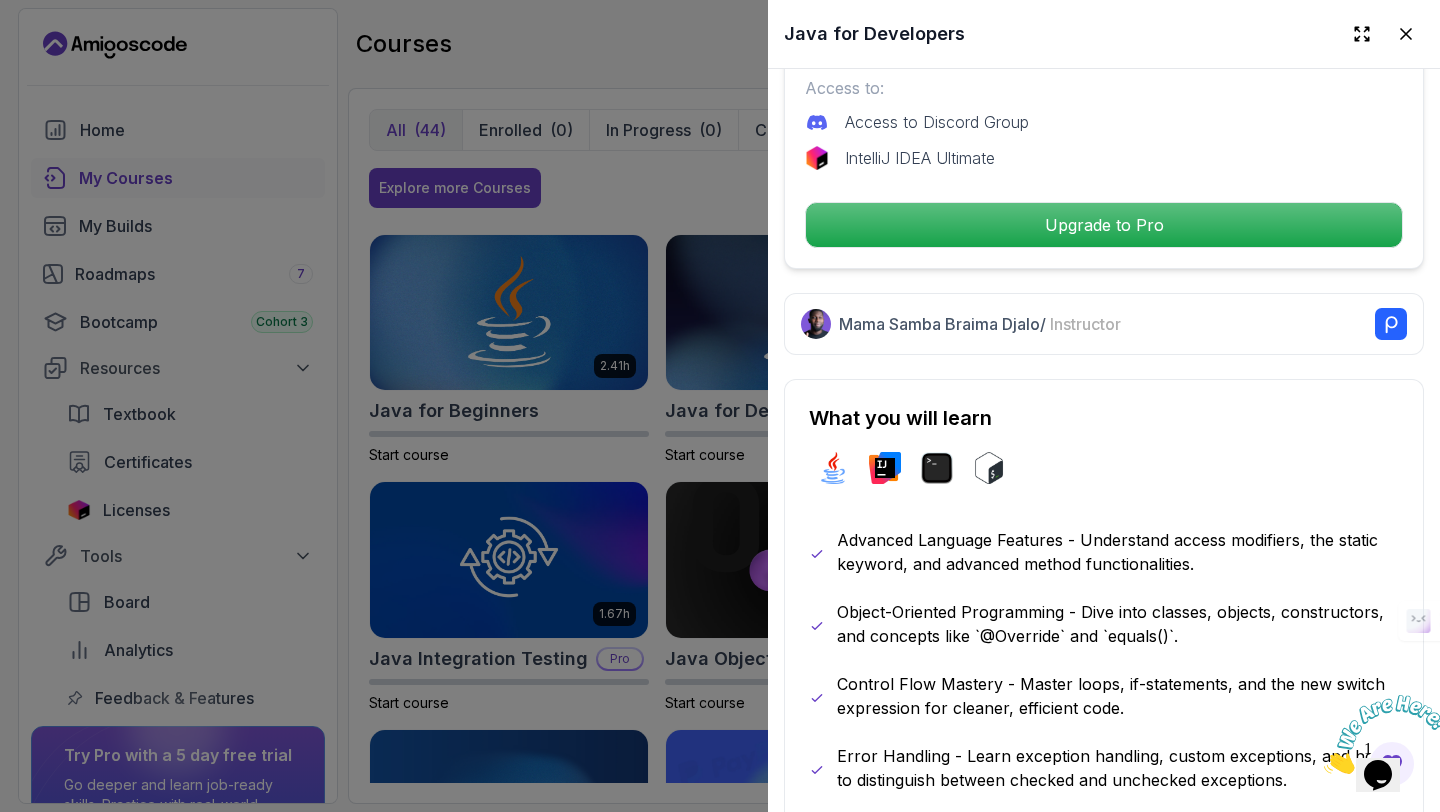 click on "Pro Course Includes: 9.18 Hours 158 Lectures Certificate of Completion 15 Days Money Back Guaranteed Access to: Access to Discord Group IntelliJ IDEA Ultimate Upgrade to Pro" at bounding box center (1104, 46) 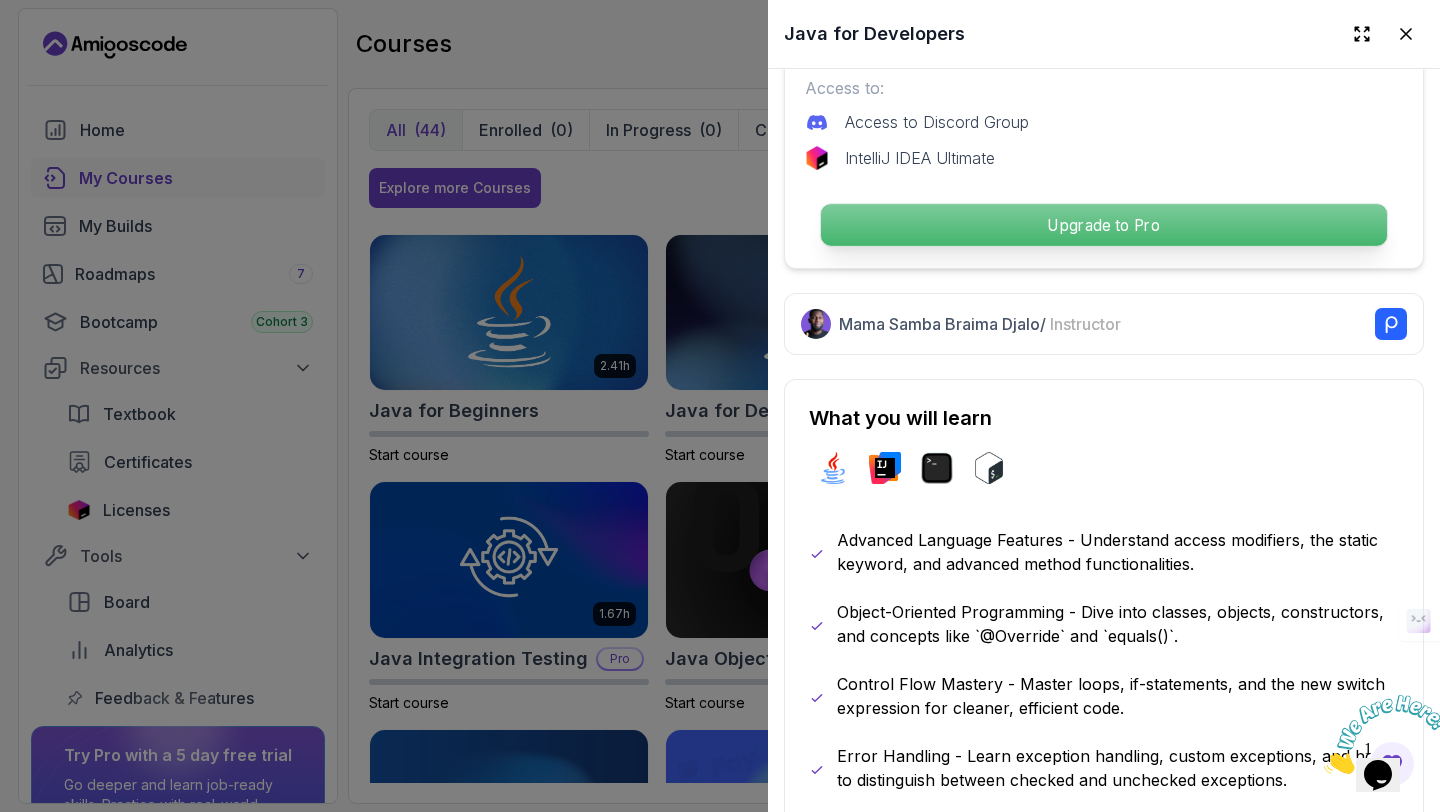 click on "Upgrade to Pro" at bounding box center [1104, 225] 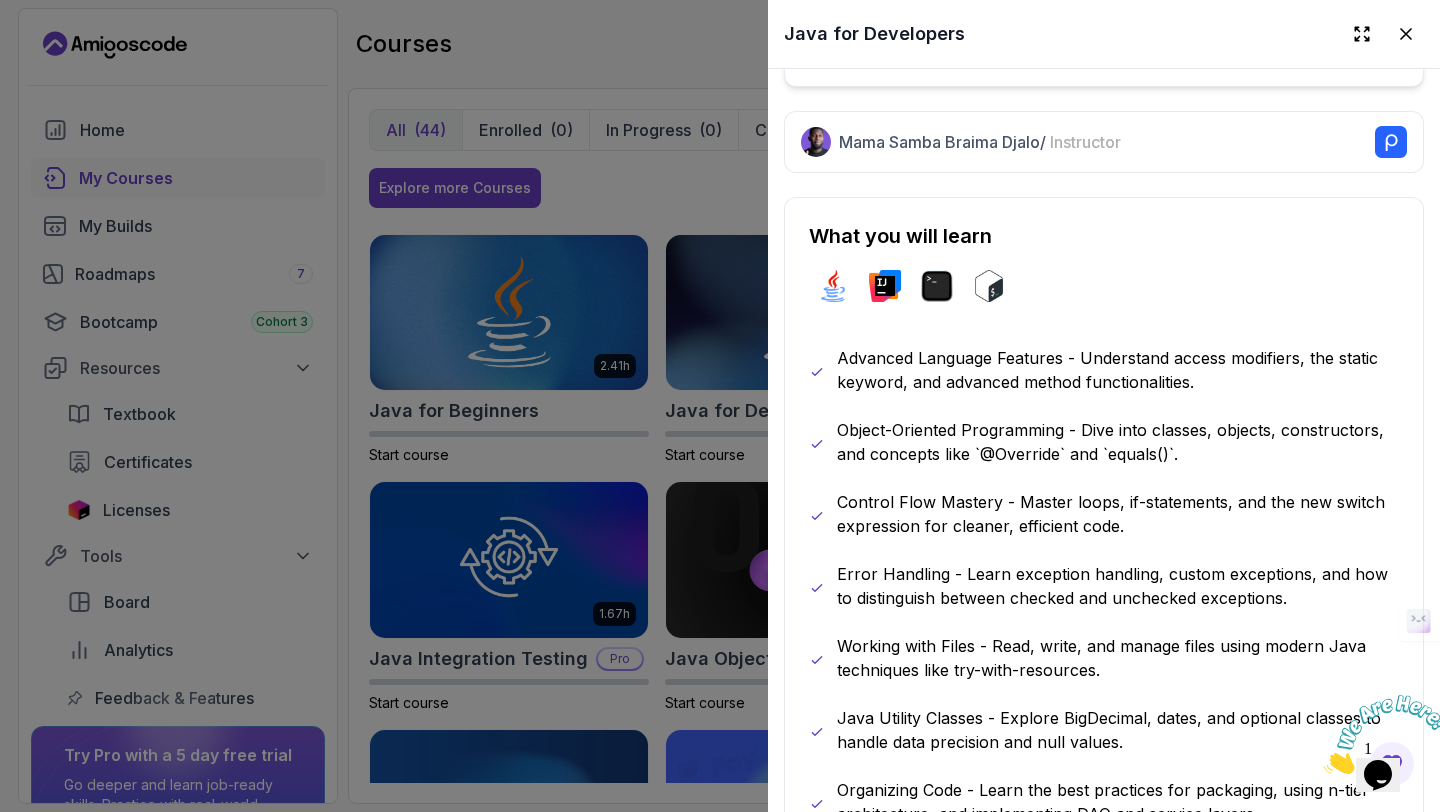 scroll, scrollTop: 1002, scrollLeft: 0, axis: vertical 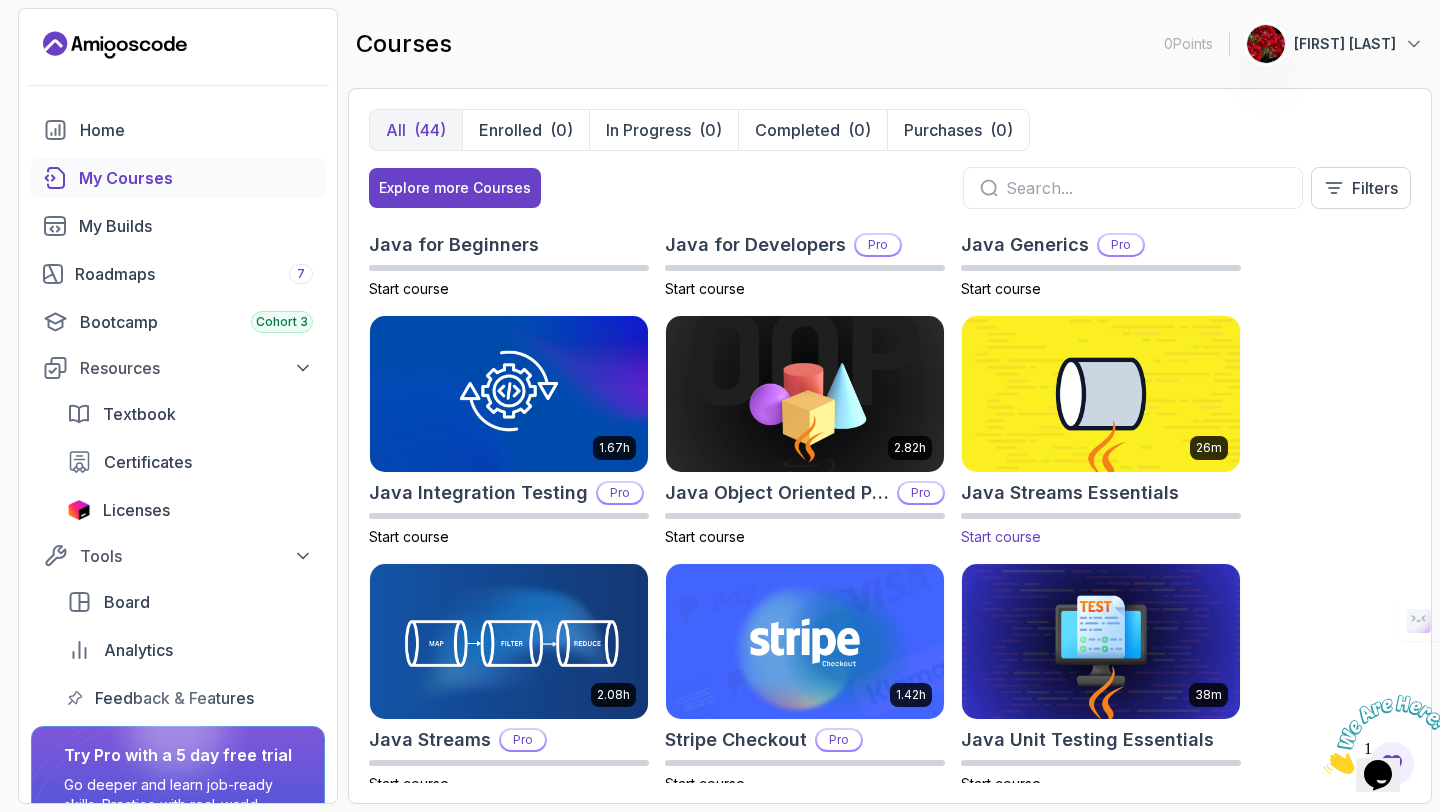 click at bounding box center (1101, 393) 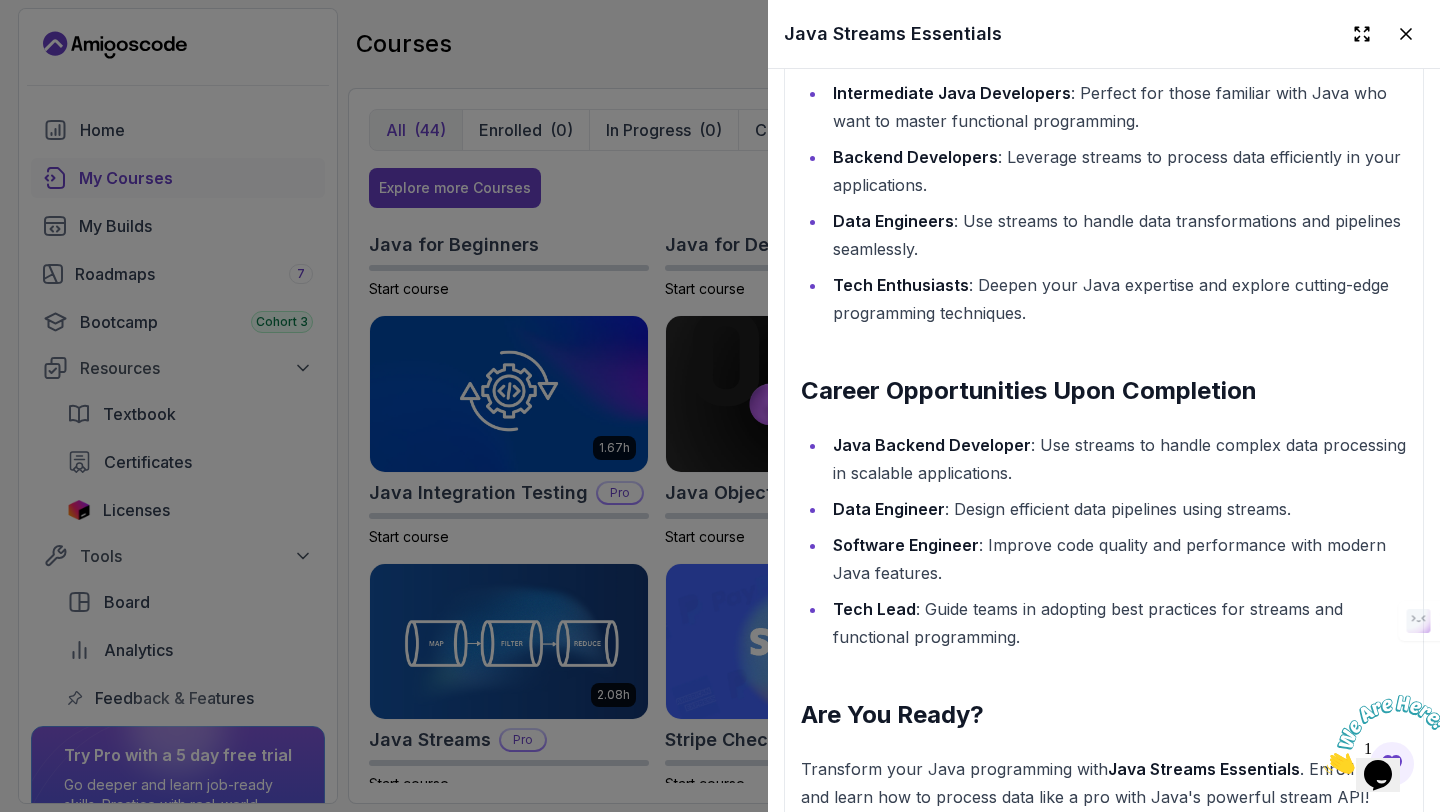 scroll, scrollTop: 2252, scrollLeft: 0, axis: vertical 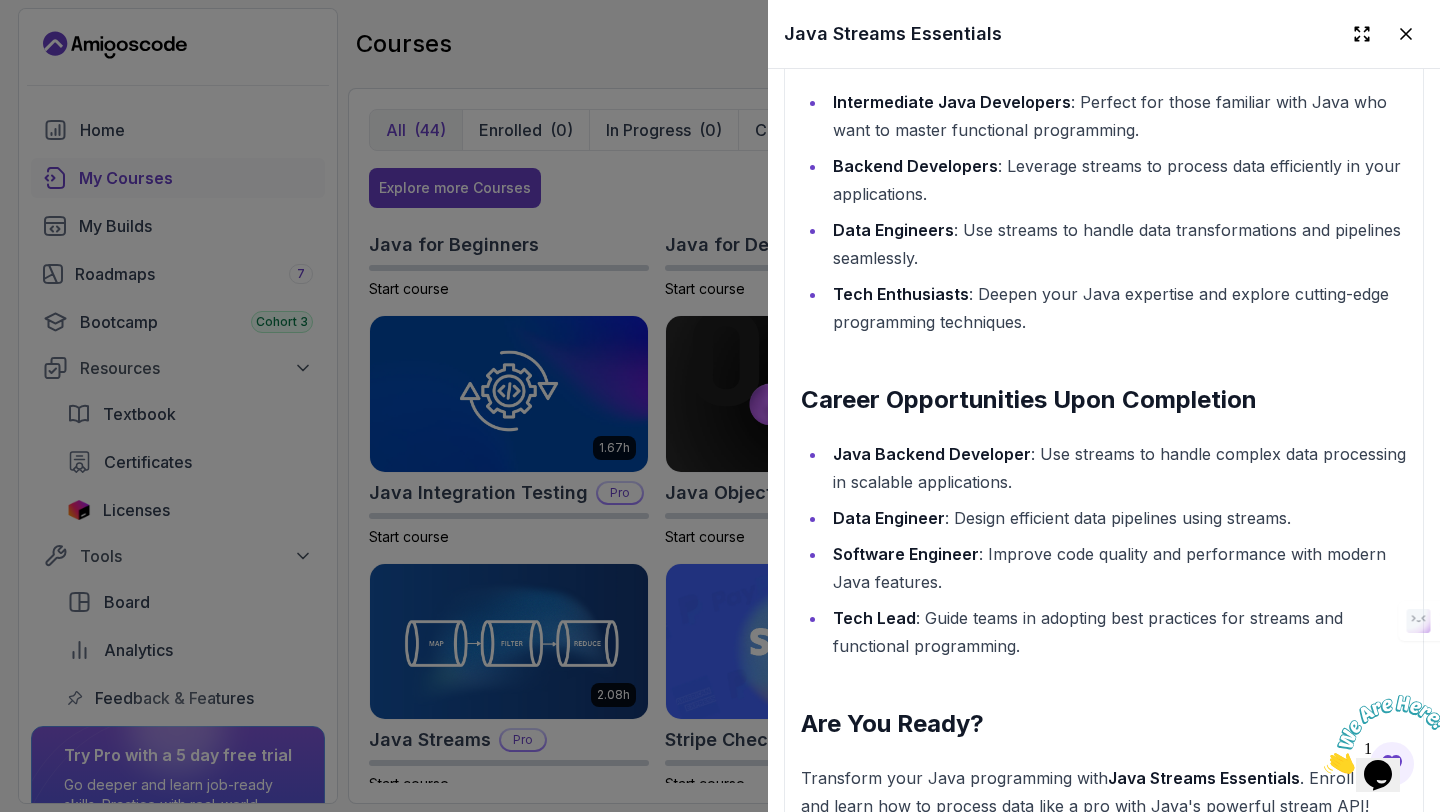 click at bounding box center (720, 406) 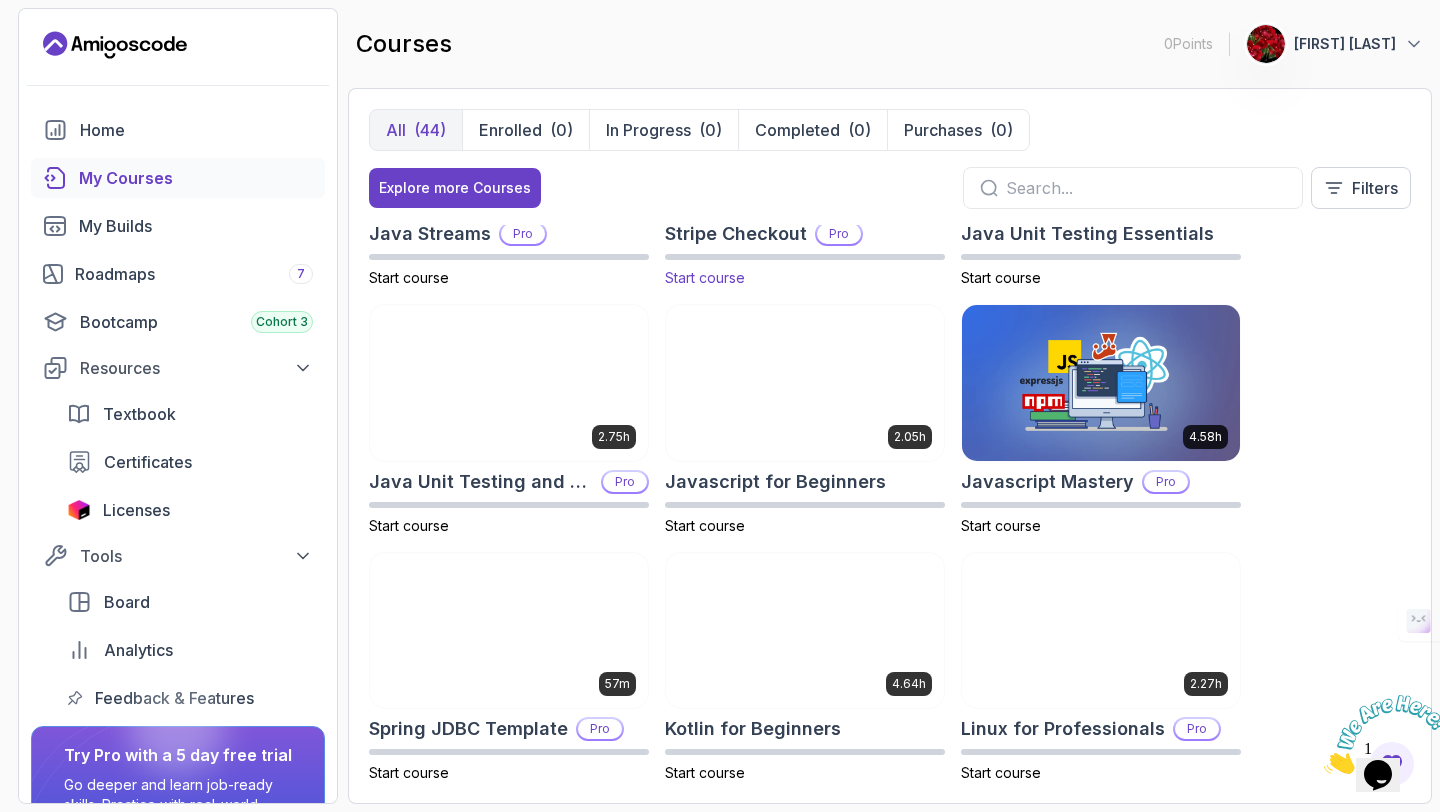 scroll, scrollTop: 1895, scrollLeft: 0, axis: vertical 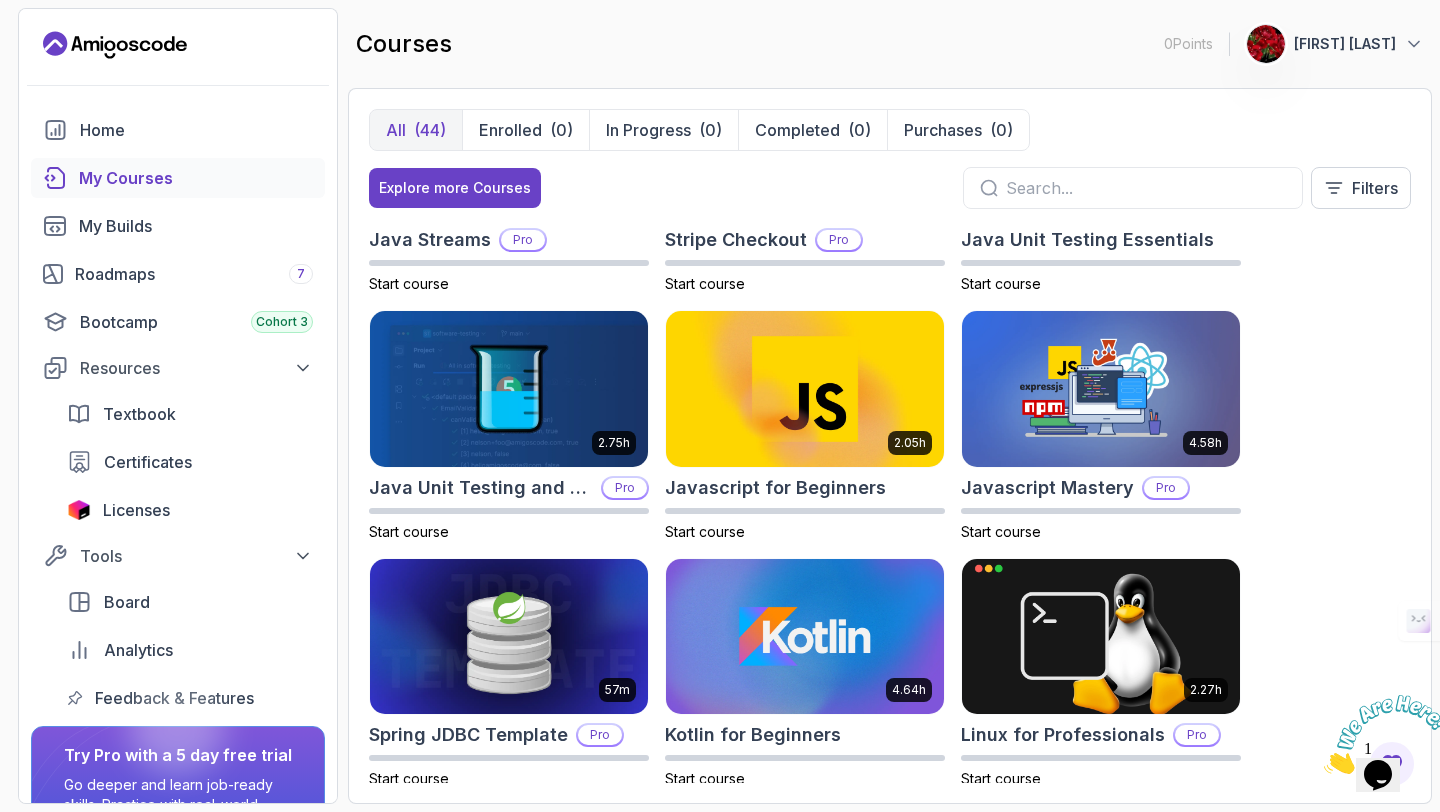 click on "All (44) Enrolled (0) In Progress (0) Completed (0) Purchases (0) Explore more Courses Filters 8.31h Advanced Databases Pro Start course 5.18h Advanced Spring Boot Pro Start course 2.73h AWS for Developers Pro Start course 3.30h Building APIs with Spring Boot Pro Start course 2.63h CI/CD with GitHub Actions Pro Start course 2.08h CSS Essentials Start course 1.70h Database Design & Implementation Pro Start course 1.45h Docker for Java Developers Pro Start course 4.64h Docker For Professionals Pro Start course 10.13h Git for Professionals Pro Start course 2.55h Git & GitHub Fundamentals Start course 2.10h GitHub Toolkit Pro Start course 1.84h HTML Essentials Start course 5.57h IntelliJ IDEA Developer Guide Pro Start course 1.72h Java Data Structures Pro Start course 2.41h Java for Beginners Start course 9.18h Java for Developers Pro Start course 1.13h Java Generics Pro Start course 1.67h Java Integration Testing Pro Start course 2.82h Java Object Oriented Programming Pro Start course 26m Java Streams Essentials" at bounding box center [890, 446] 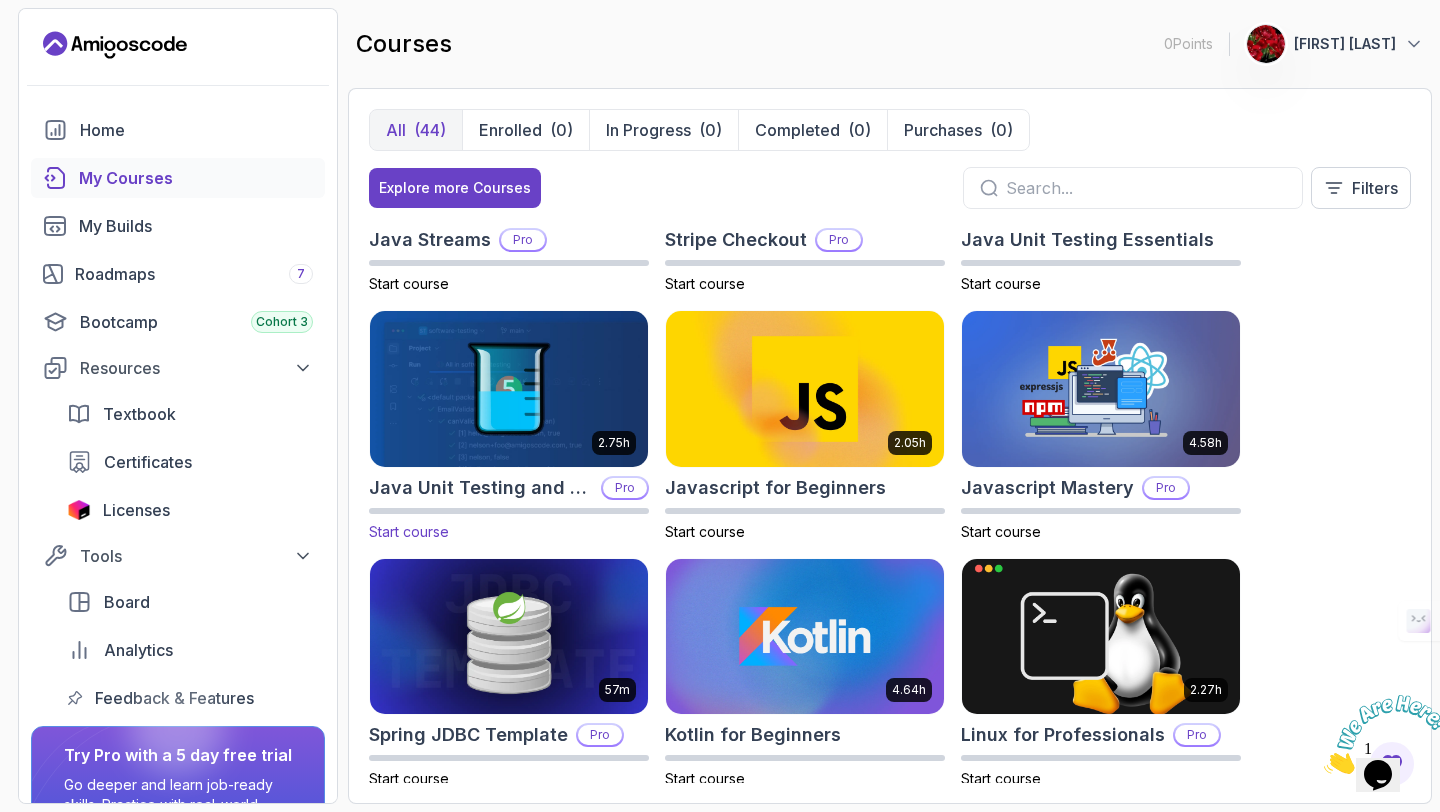 click at bounding box center (509, 388) 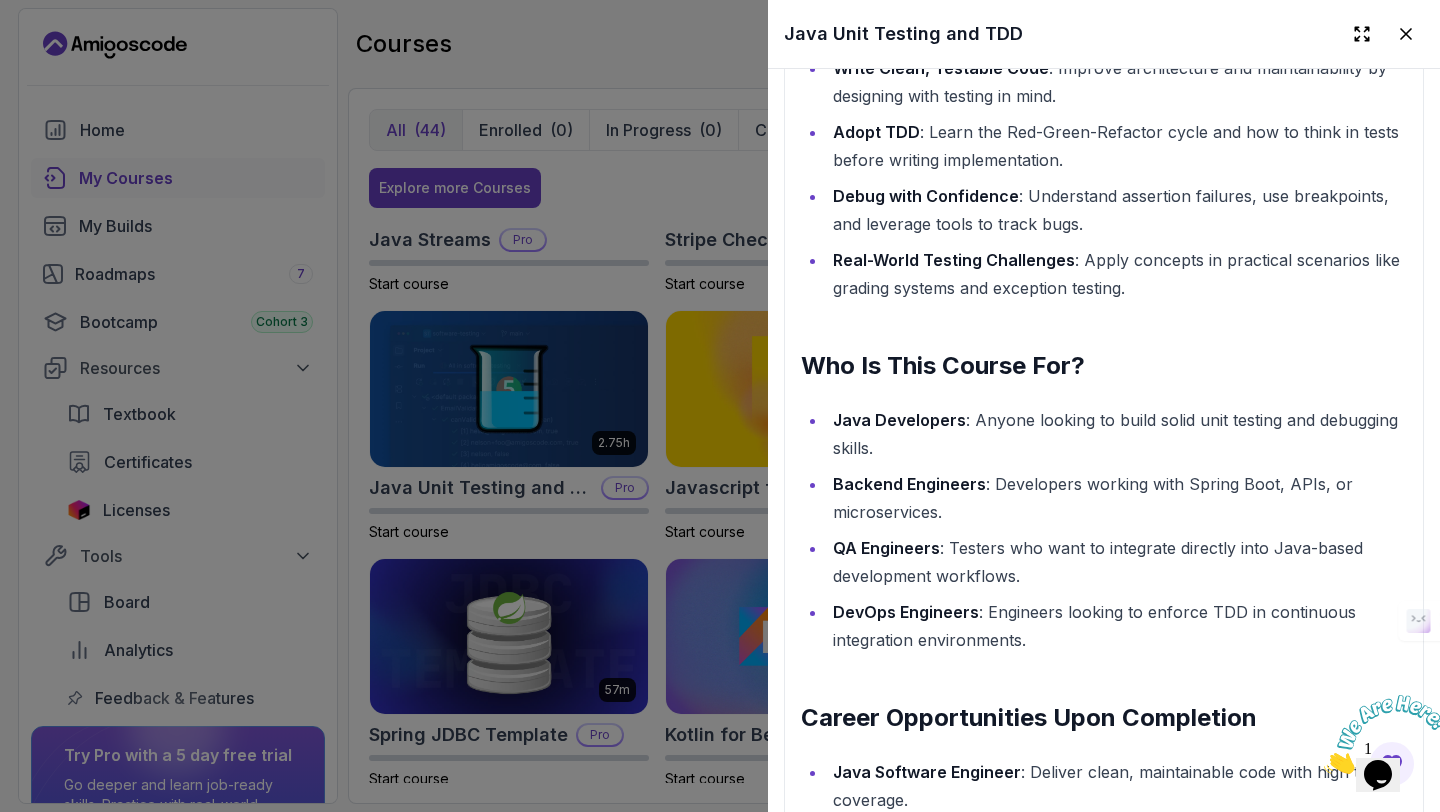 scroll, scrollTop: 2330, scrollLeft: 0, axis: vertical 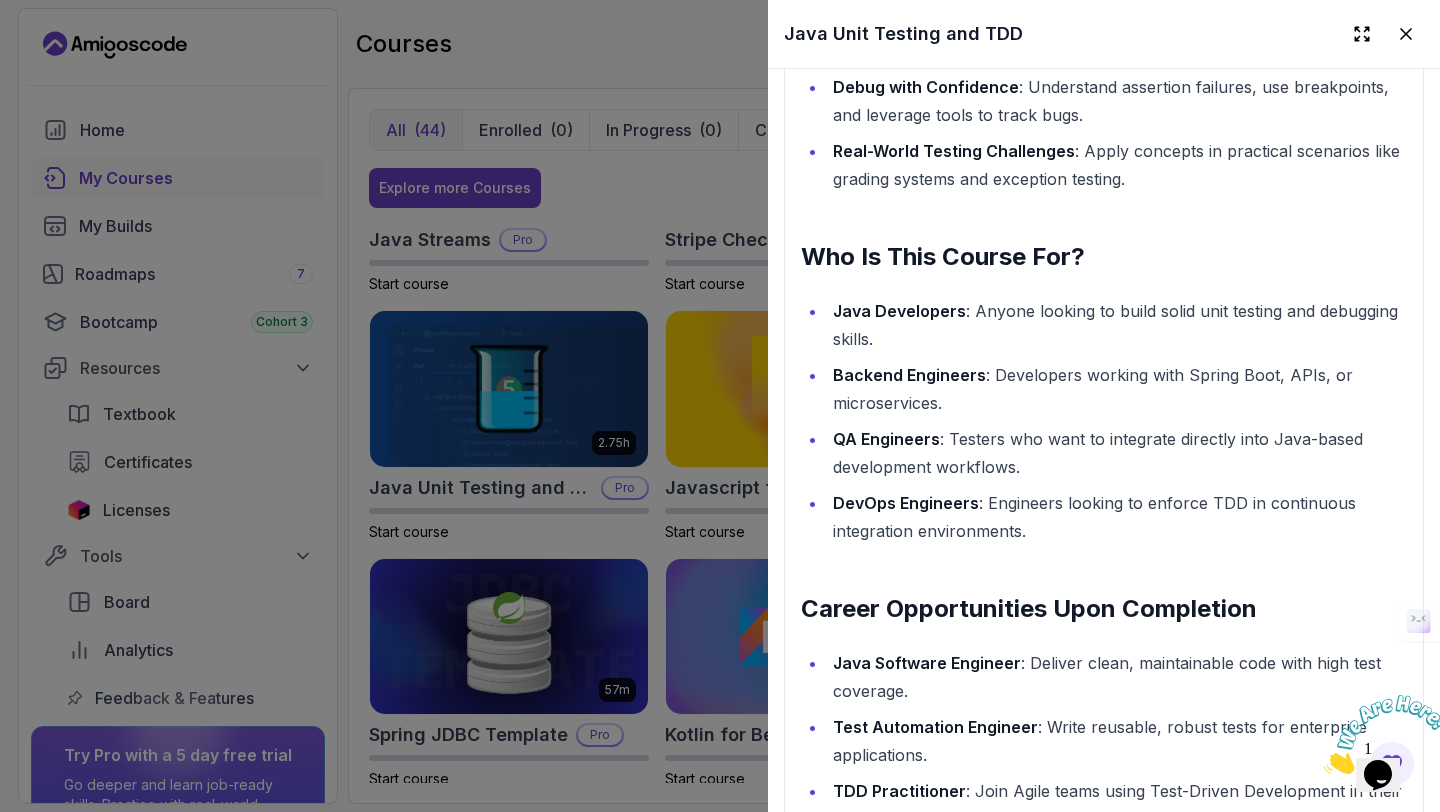 click at bounding box center [720, 406] 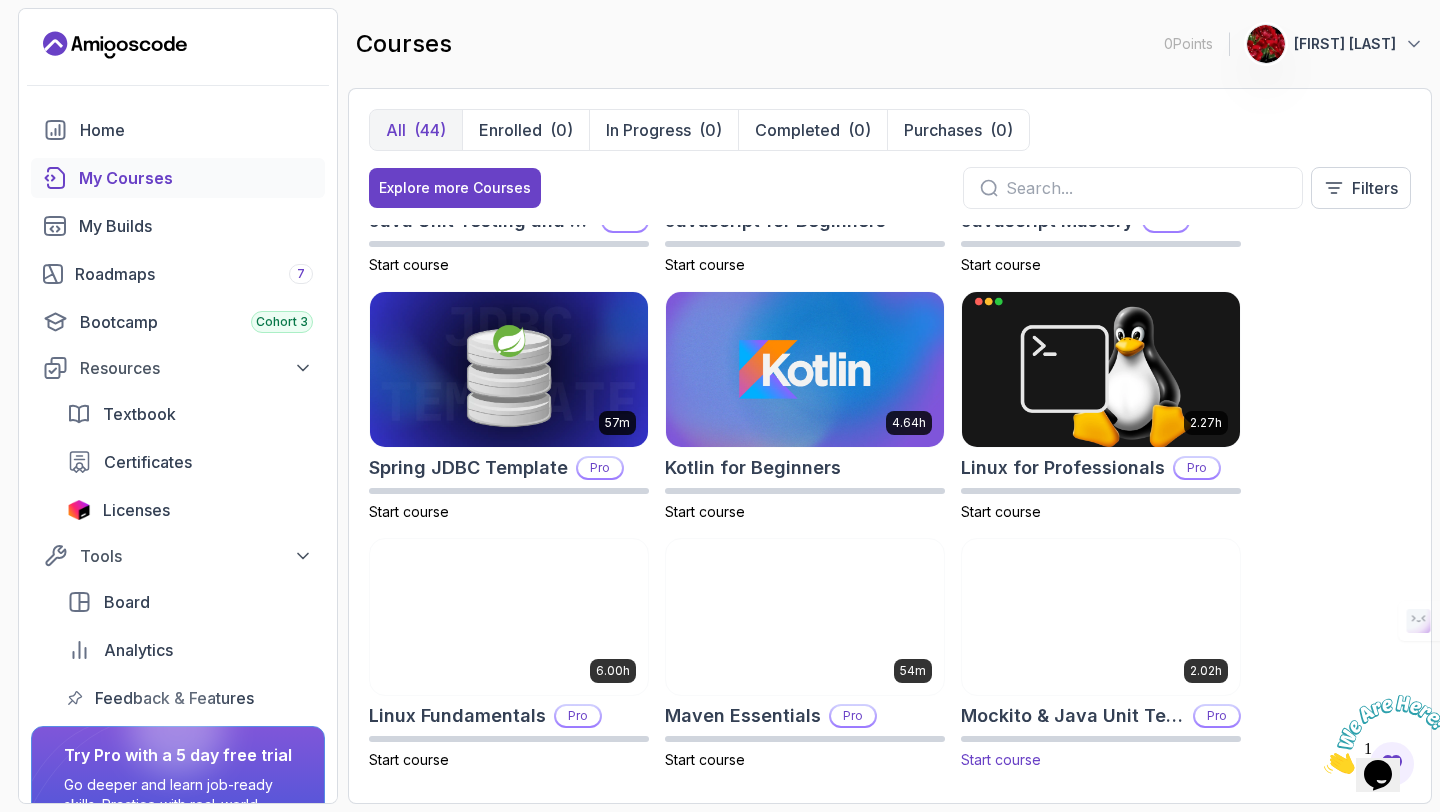 scroll, scrollTop: 2548, scrollLeft: 0, axis: vertical 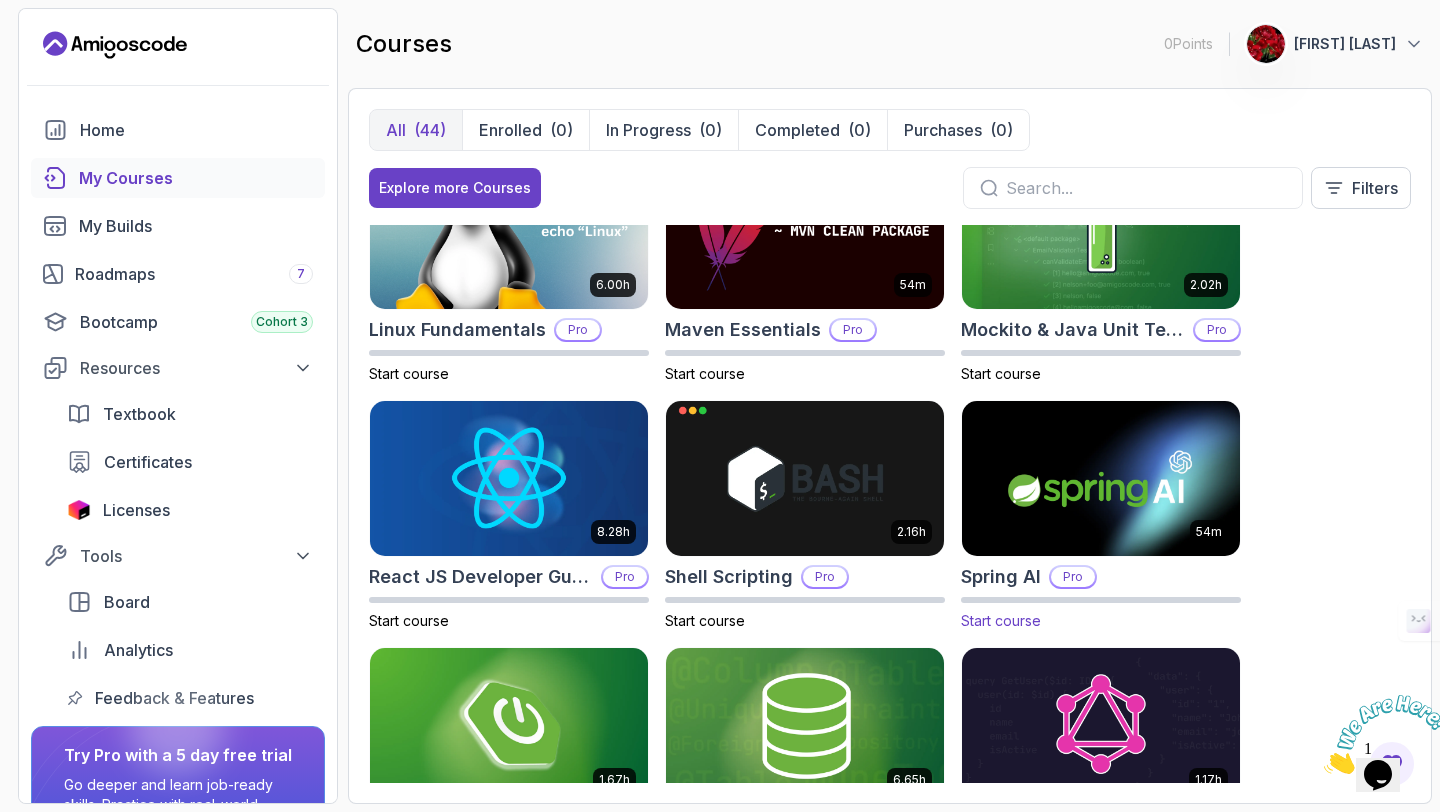 click at bounding box center (1101, 478) 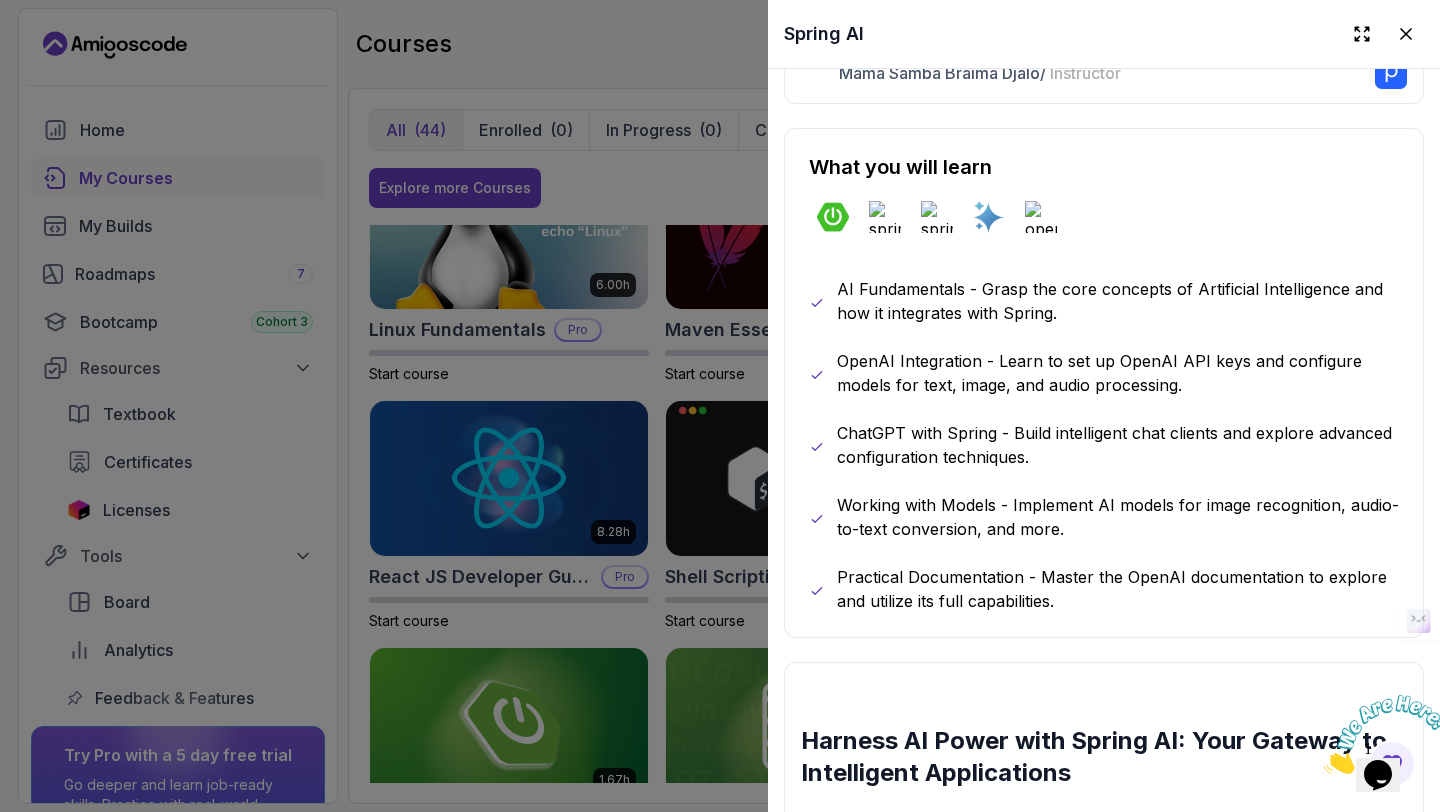scroll, scrollTop: 1049, scrollLeft: 0, axis: vertical 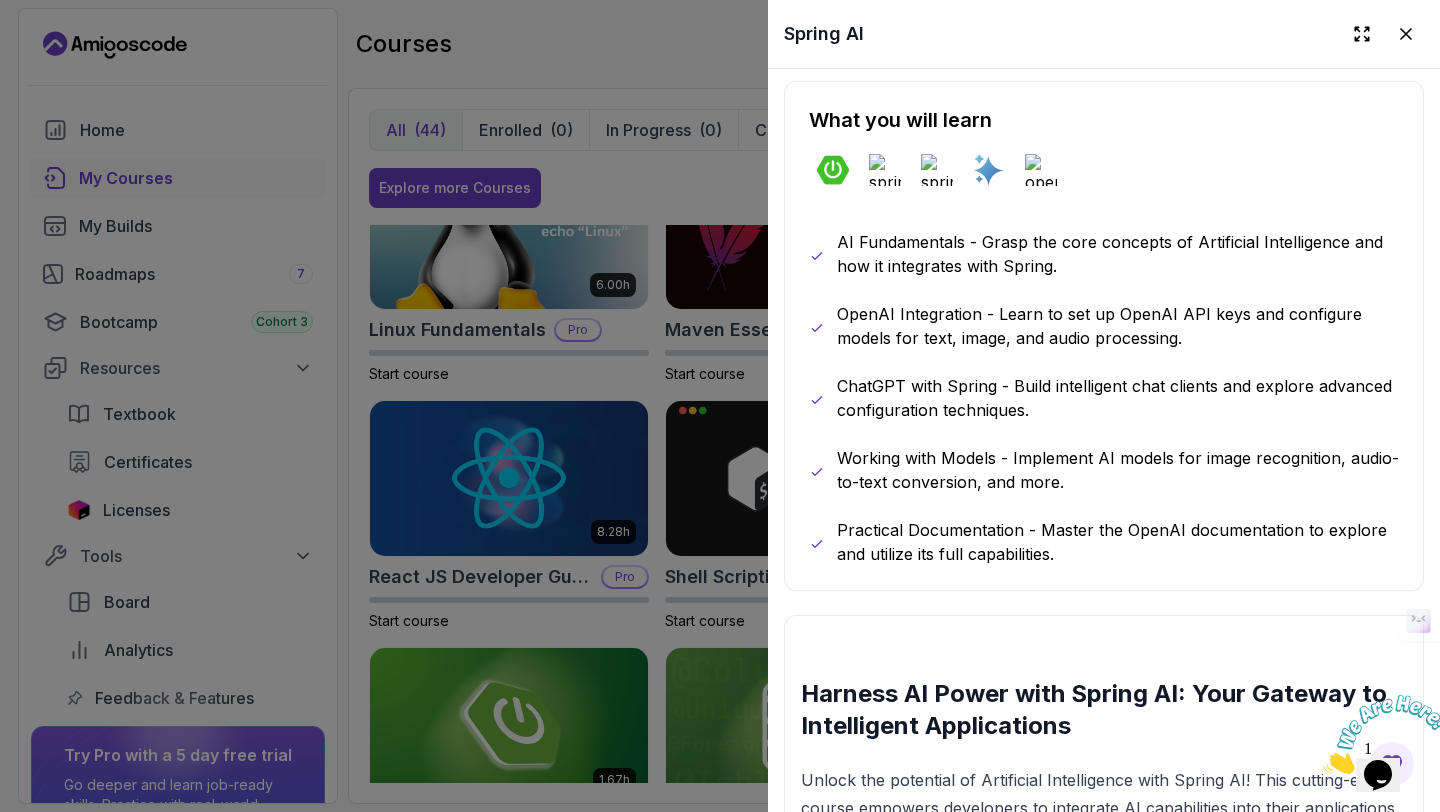 click at bounding box center [720, 406] 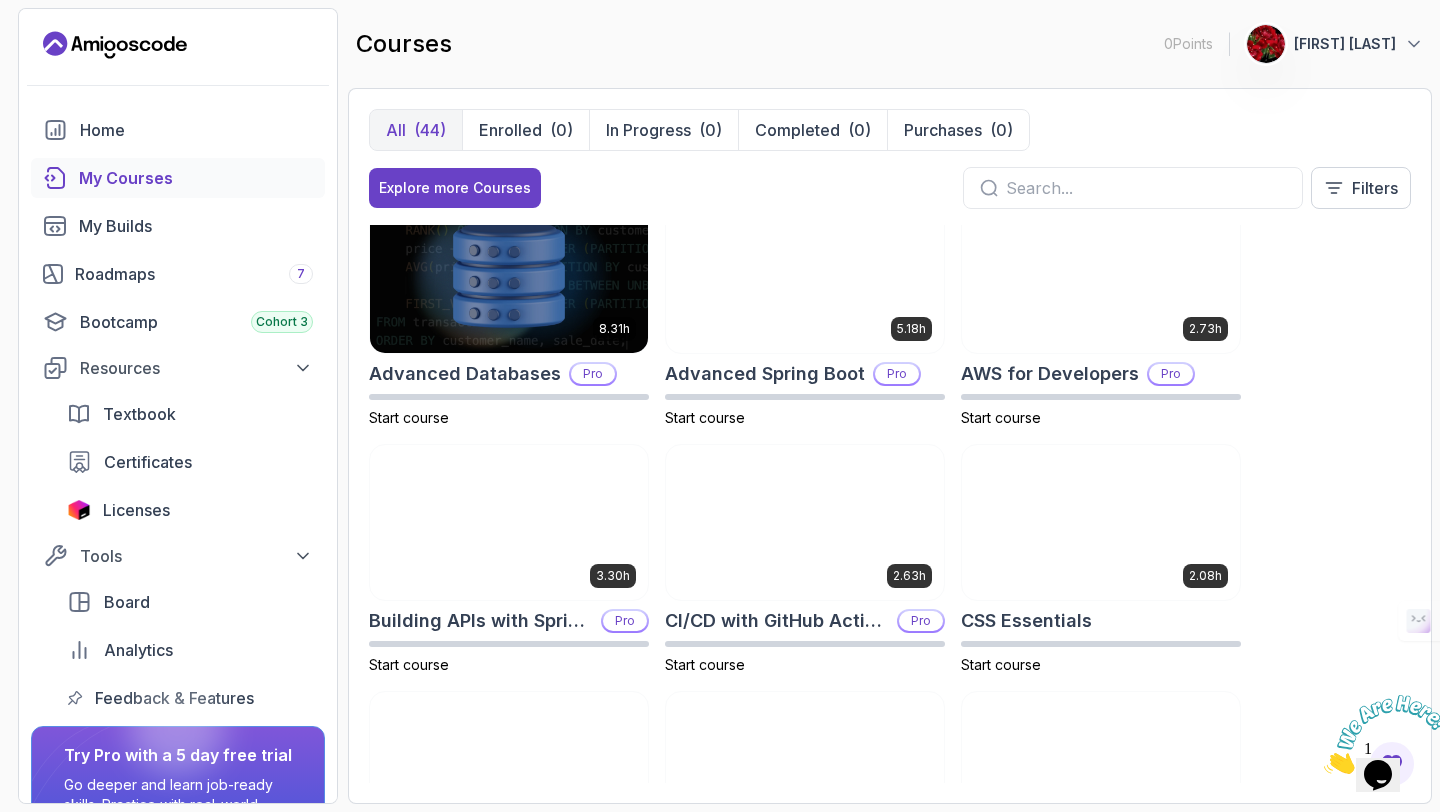 scroll, scrollTop: 0, scrollLeft: 0, axis: both 